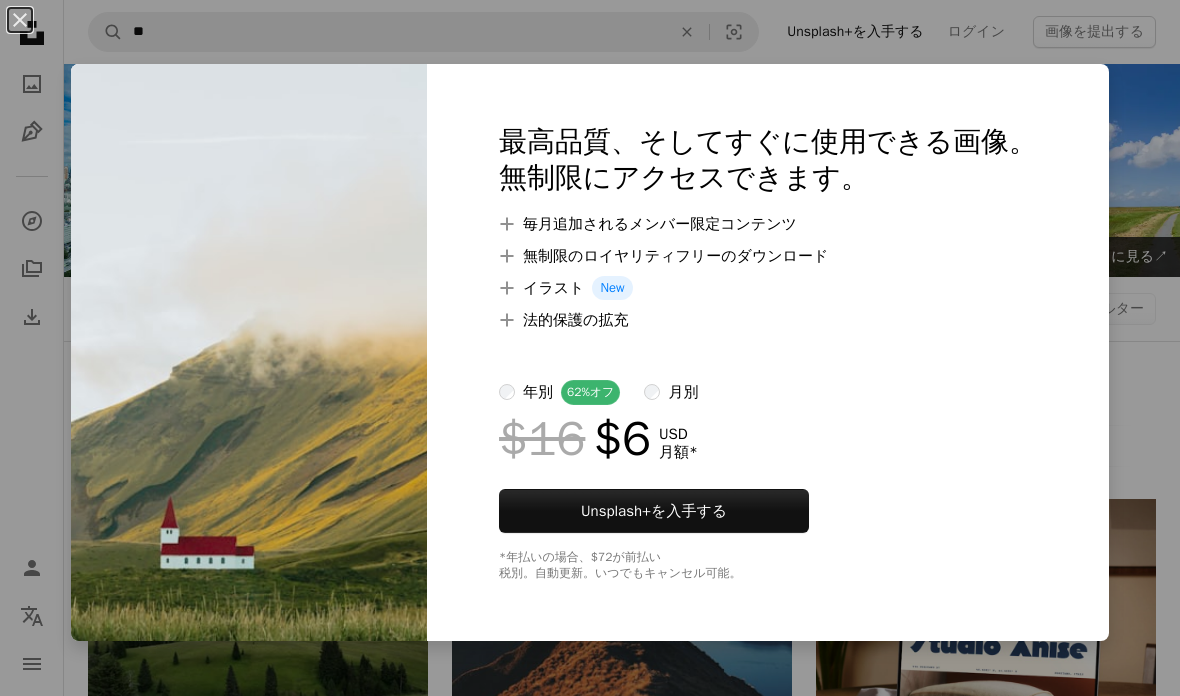 scroll, scrollTop: 1494, scrollLeft: 0, axis: vertical 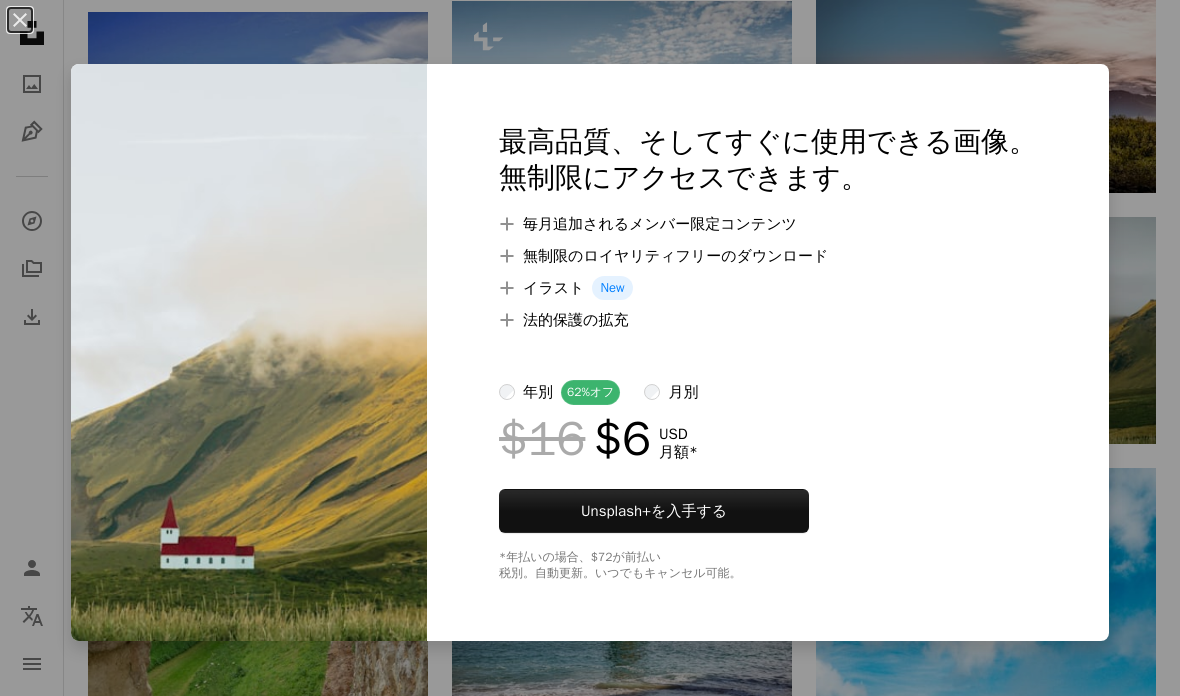 click on "An X shape 最高品質、そしてすぐに使用できる画像。 無制限にアクセスできます。 A plus sign 毎月追加されるメンバー限定コンテンツ A plus sign 無制限のロイヤリティフリーのダウンロード A plus sign イラスト  New A plus sign 法的保護の拡充 年別 62% オフ 月別 $16   $6 USD 月額 * Unsplash+ を入手する *年払いの場合、 $72 が前払い 税別。自動更新。いつでもキャンセル可能。" at bounding box center (590, 348) 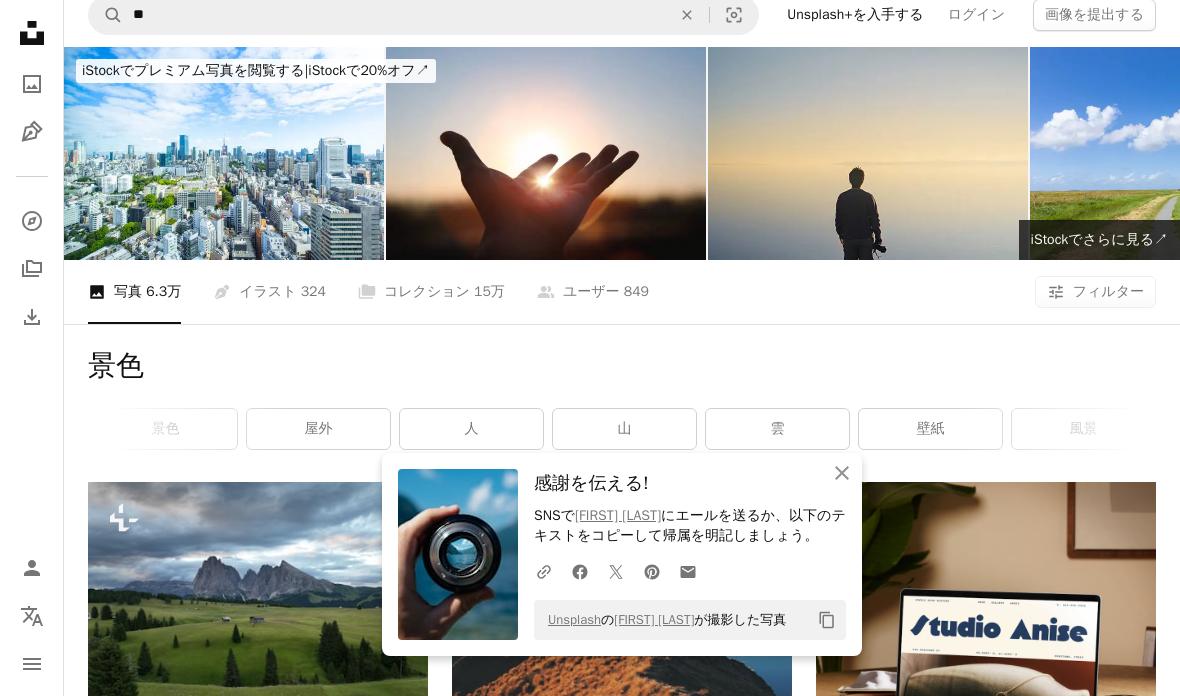 scroll, scrollTop: 12, scrollLeft: 0, axis: vertical 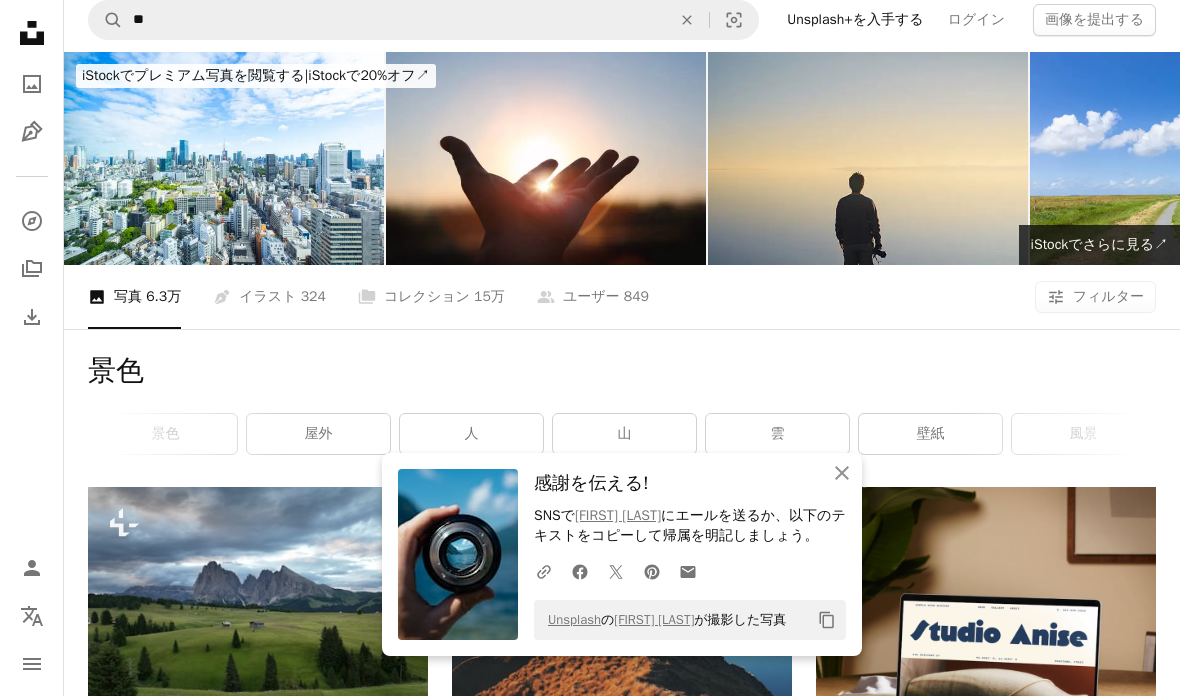 click on "An X shape" 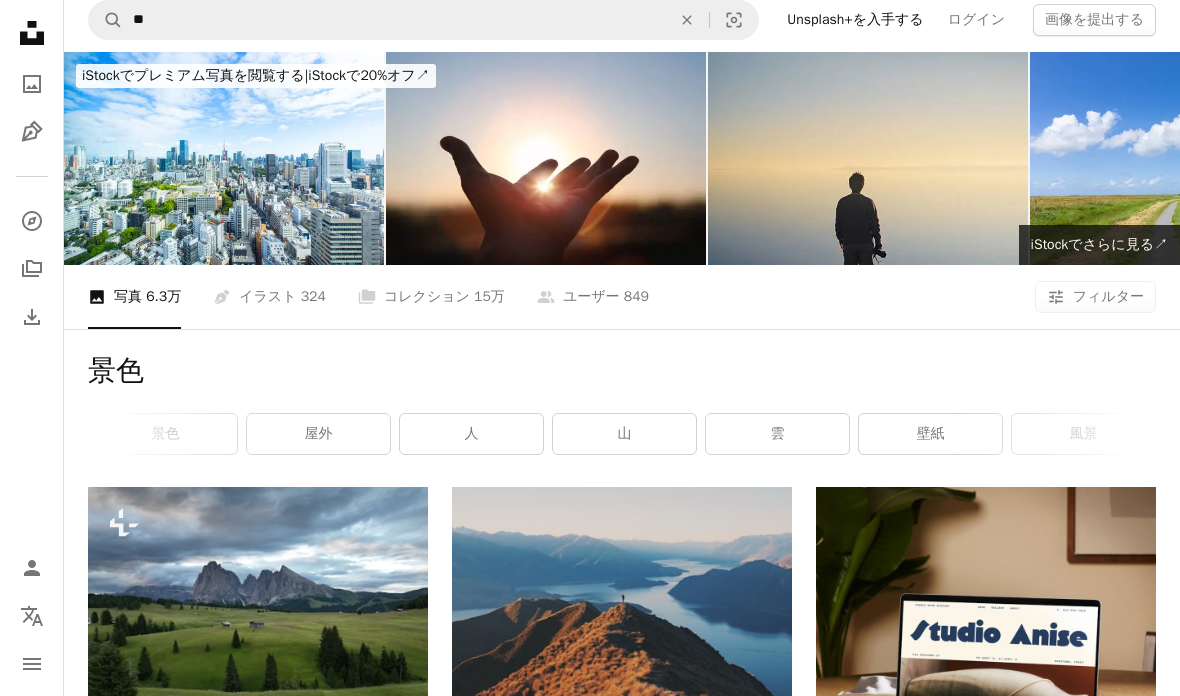 scroll, scrollTop: 0, scrollLeft: 0, axis: both 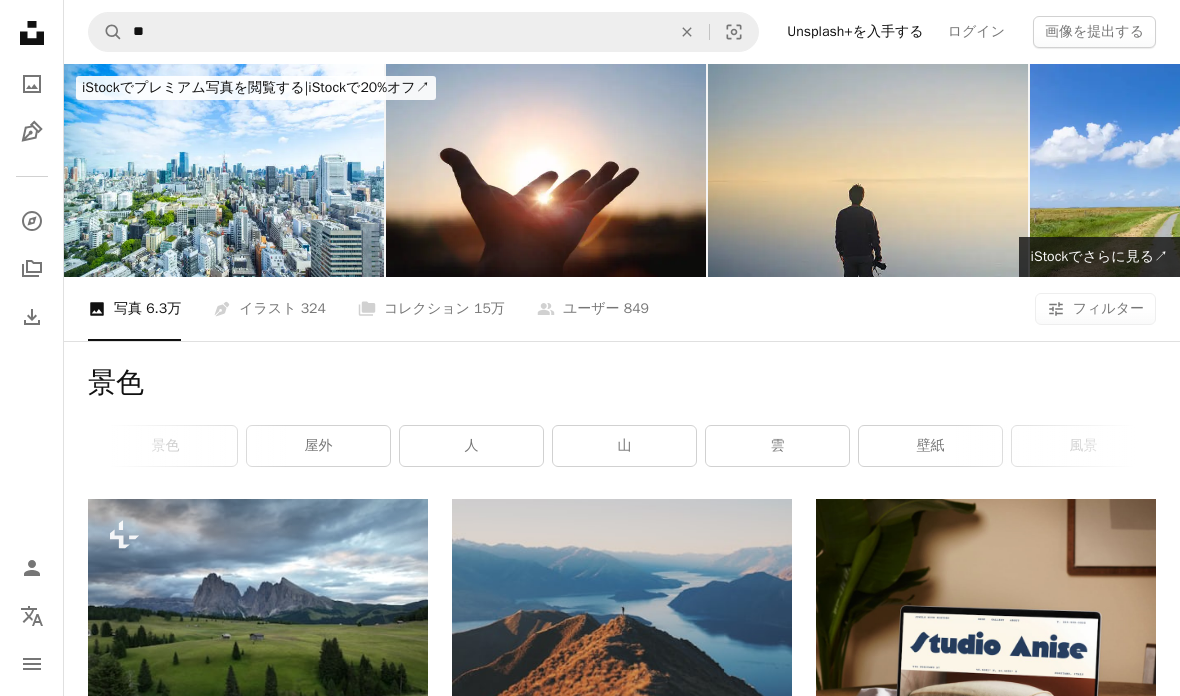 click on "An X shape" 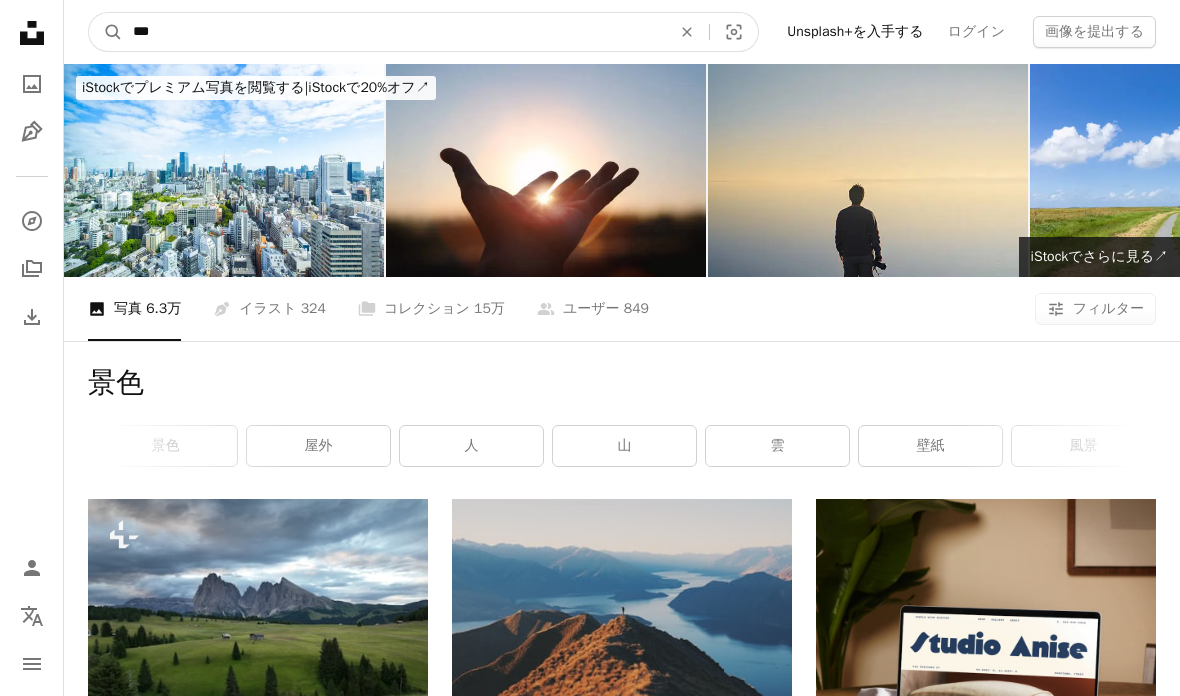 type on "*****" 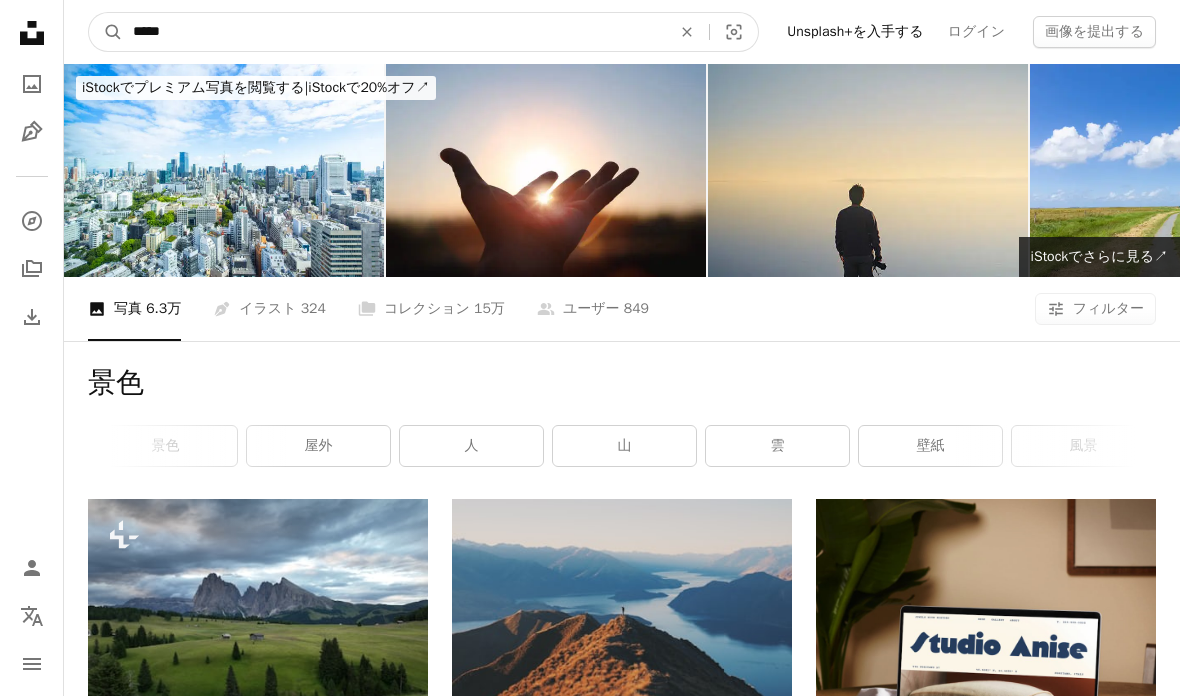 click on "A magnifying glass" at bounding box center (106, 32) 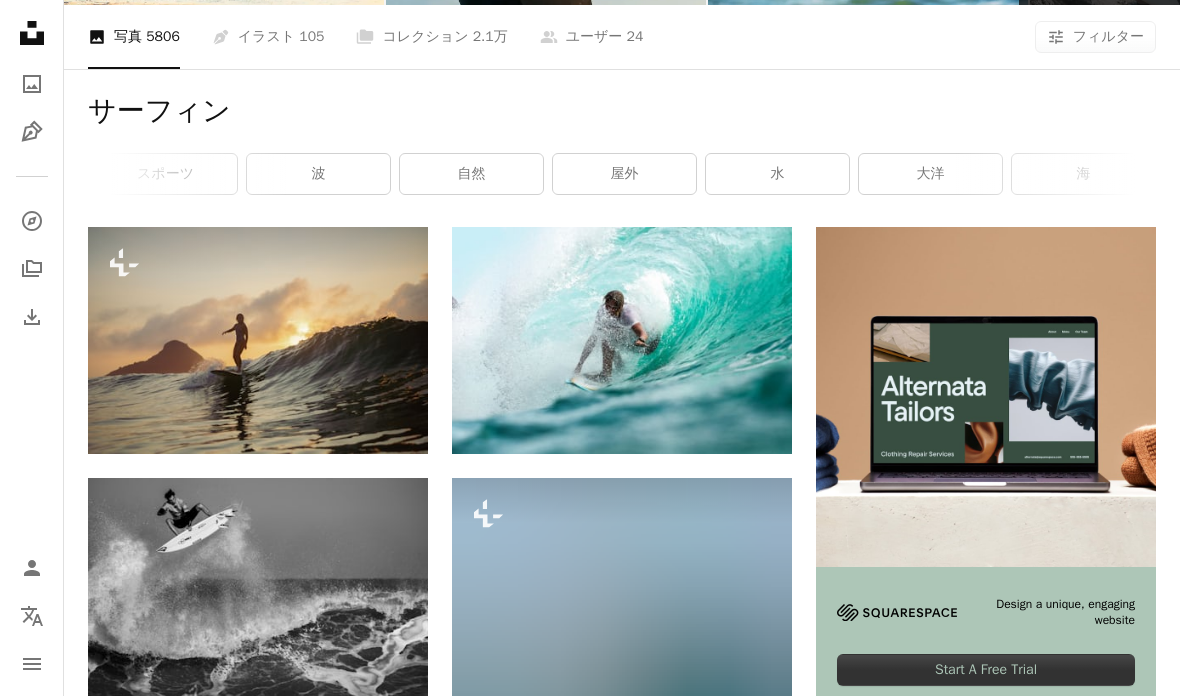 scroll, scrollTop: 271, scrollLeft: 0, axis: vertical 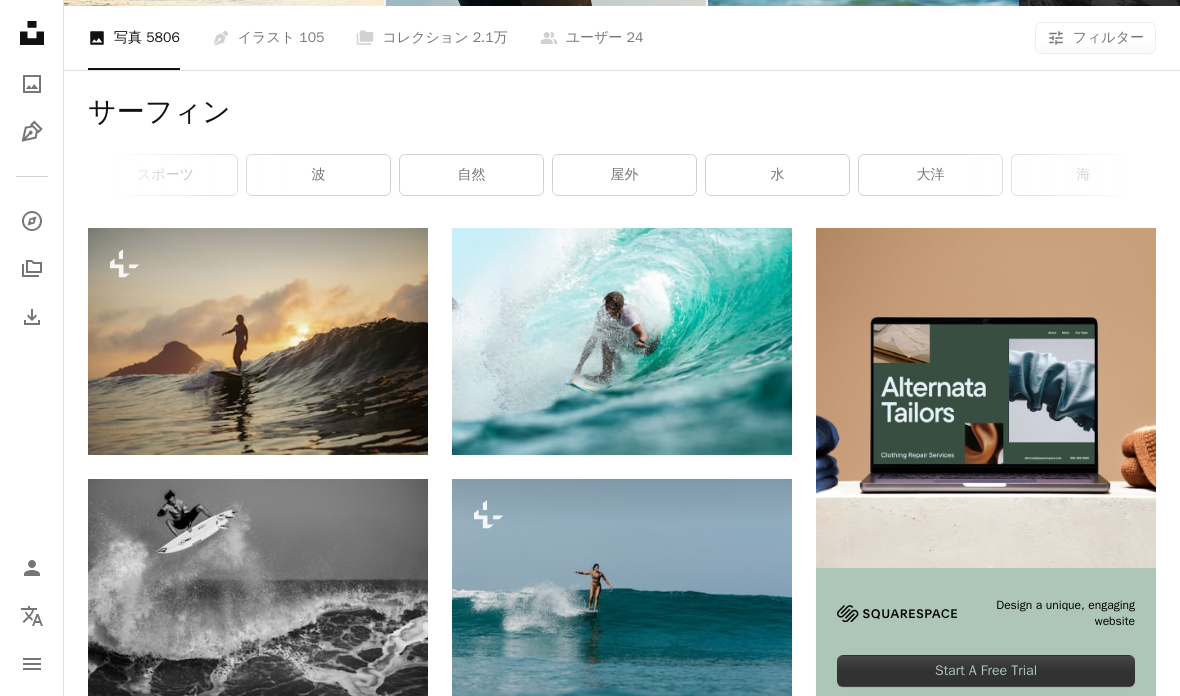 click on "自然" at bounding box center (471, 175) 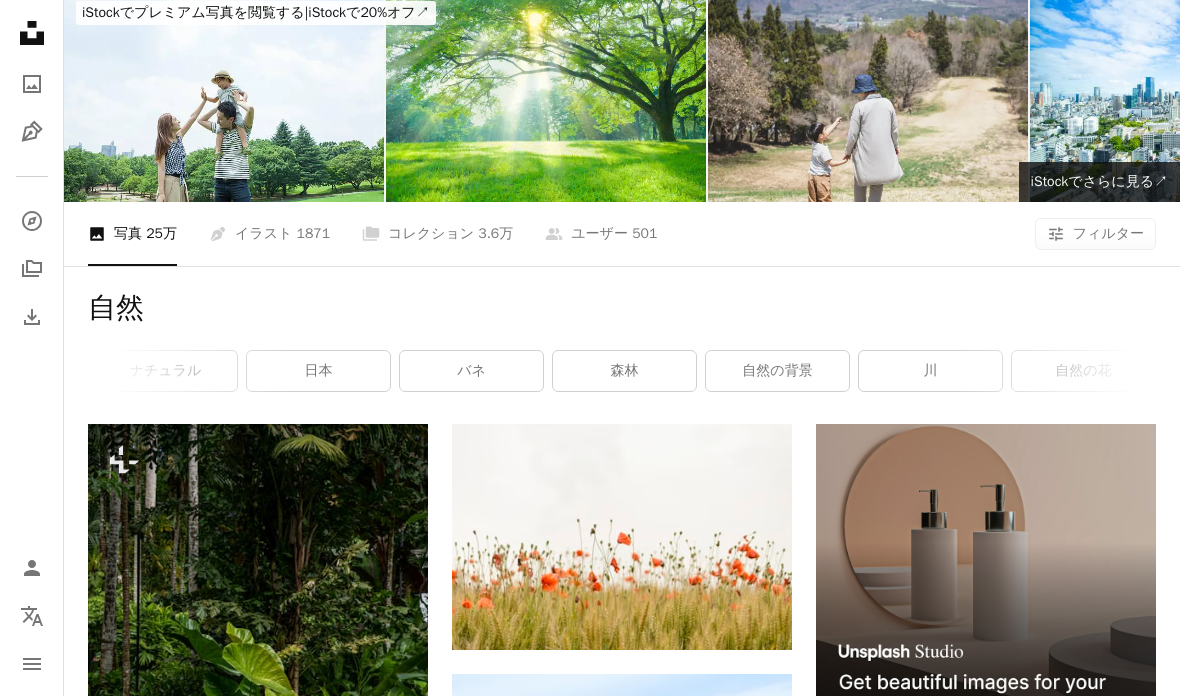 scroll, scrollTop: 0, scrollLeft: 0, axis: both 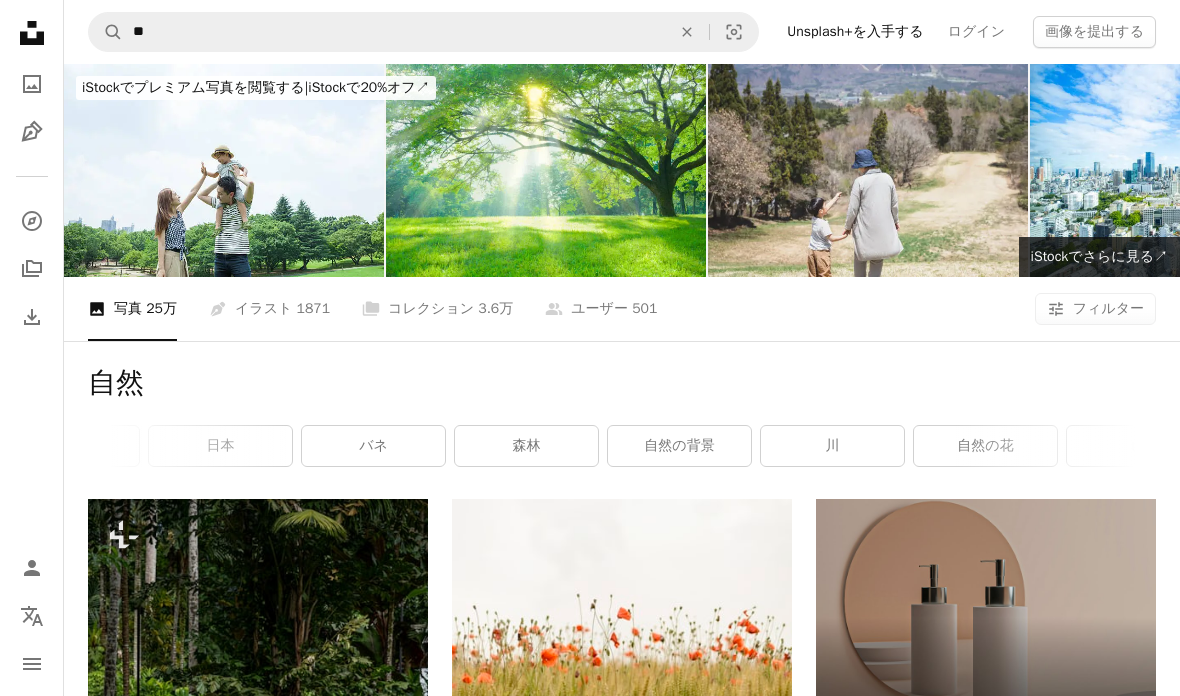 click on "森林" at bounding box center [526, 446] 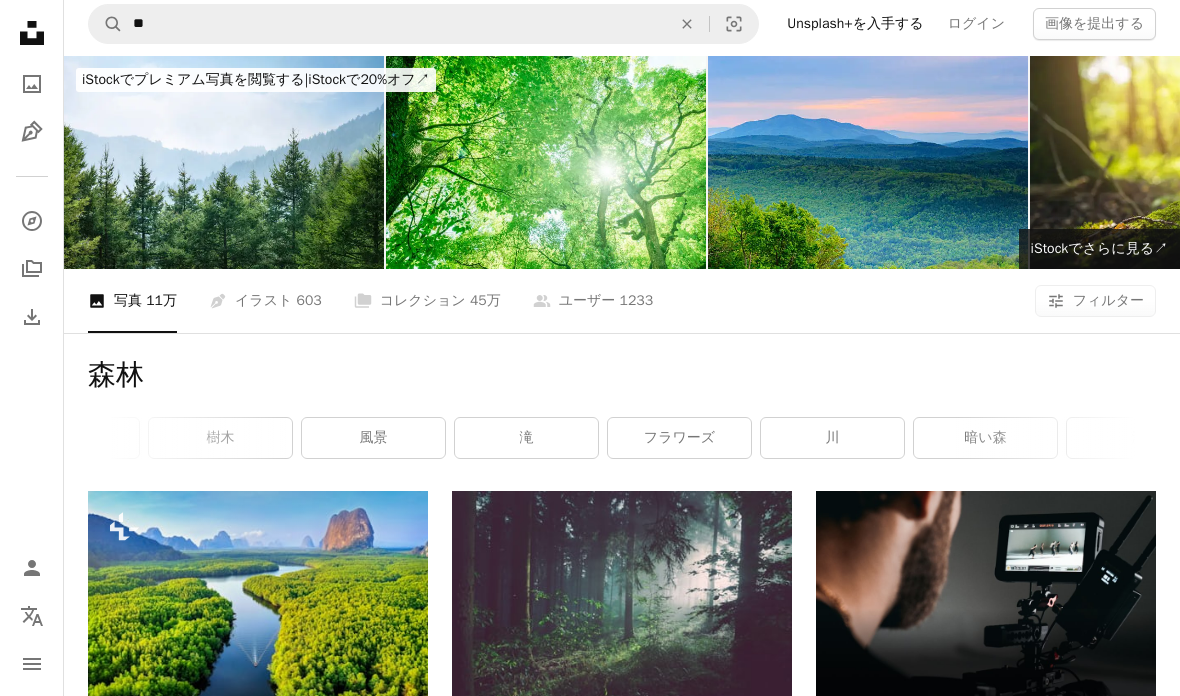 scroll, scrollTop: 0, scrollLeft: 0, axis: both 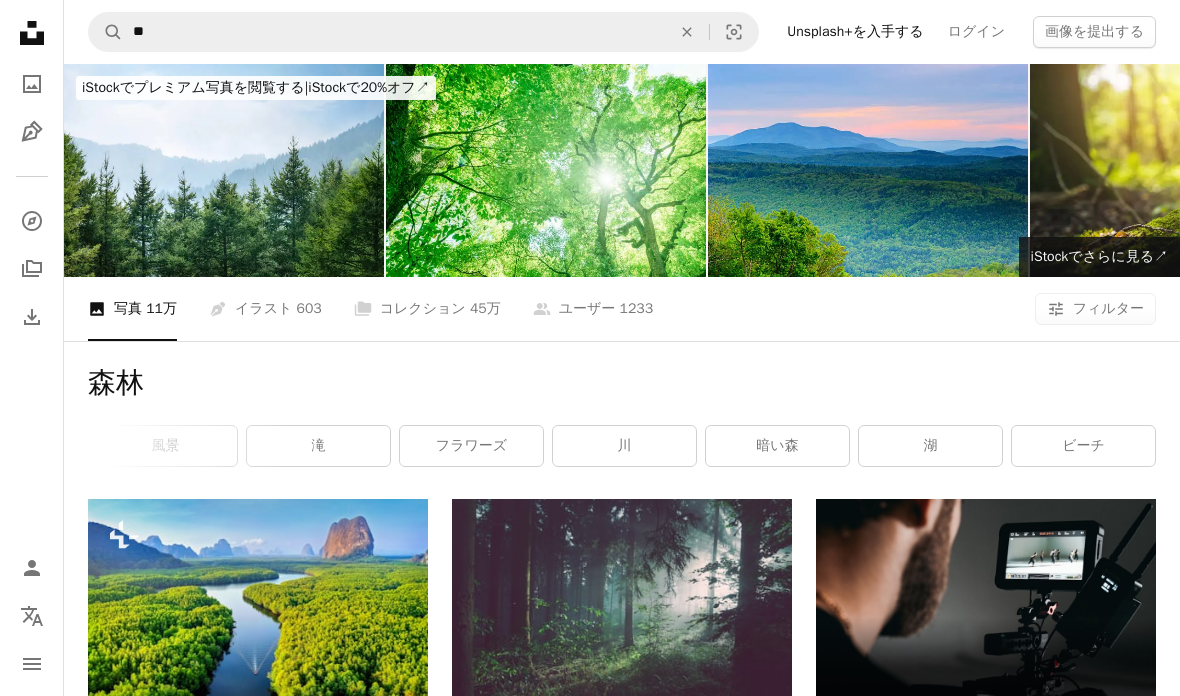 click on "ビーチ" at bounding box center (1083, 446) 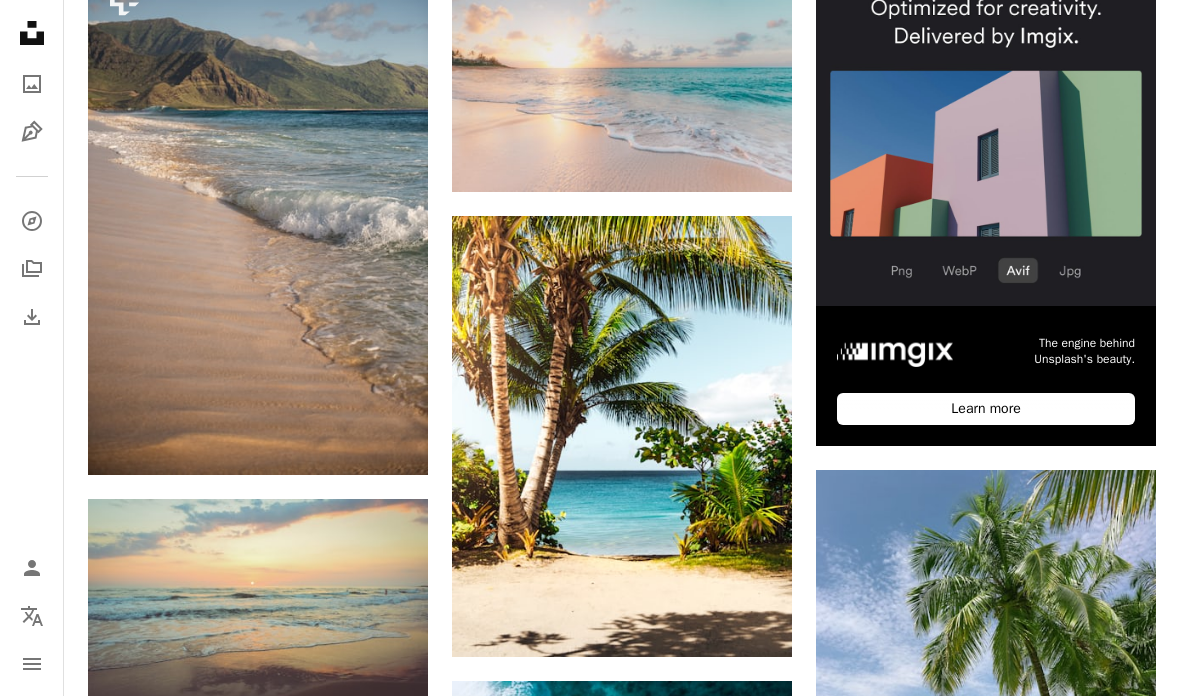 scroll, scrollTop: 0, scrollLeft: 0, axis: both 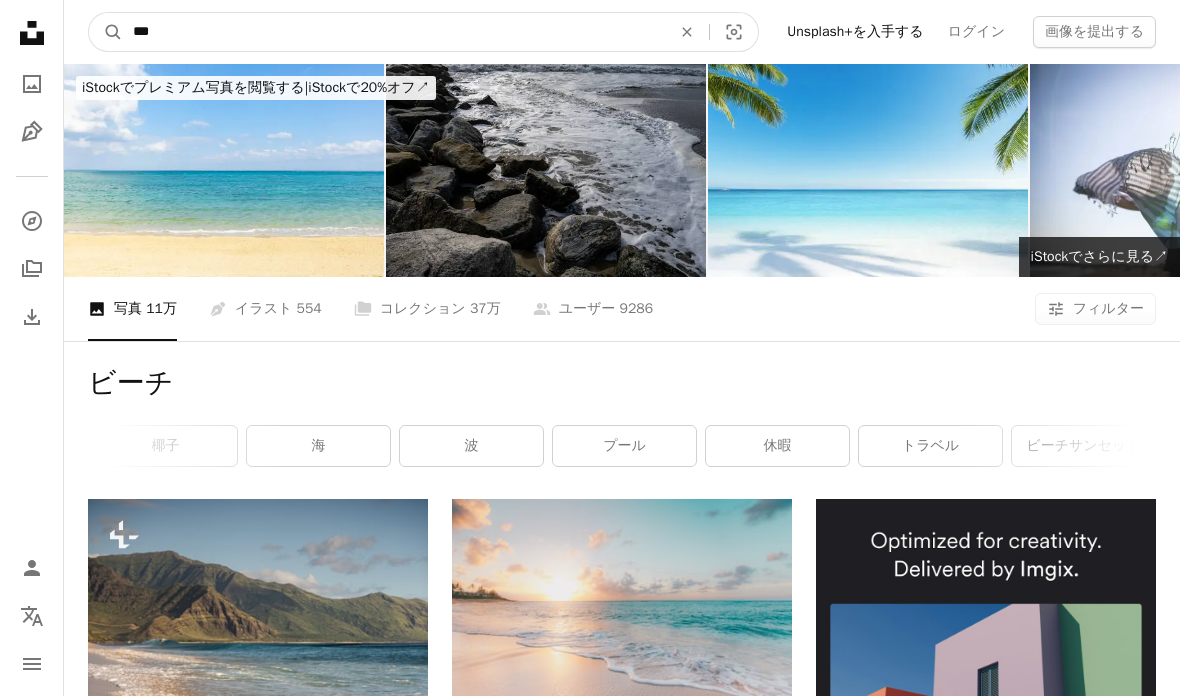 click on "***" at bounding box center [394, 32] 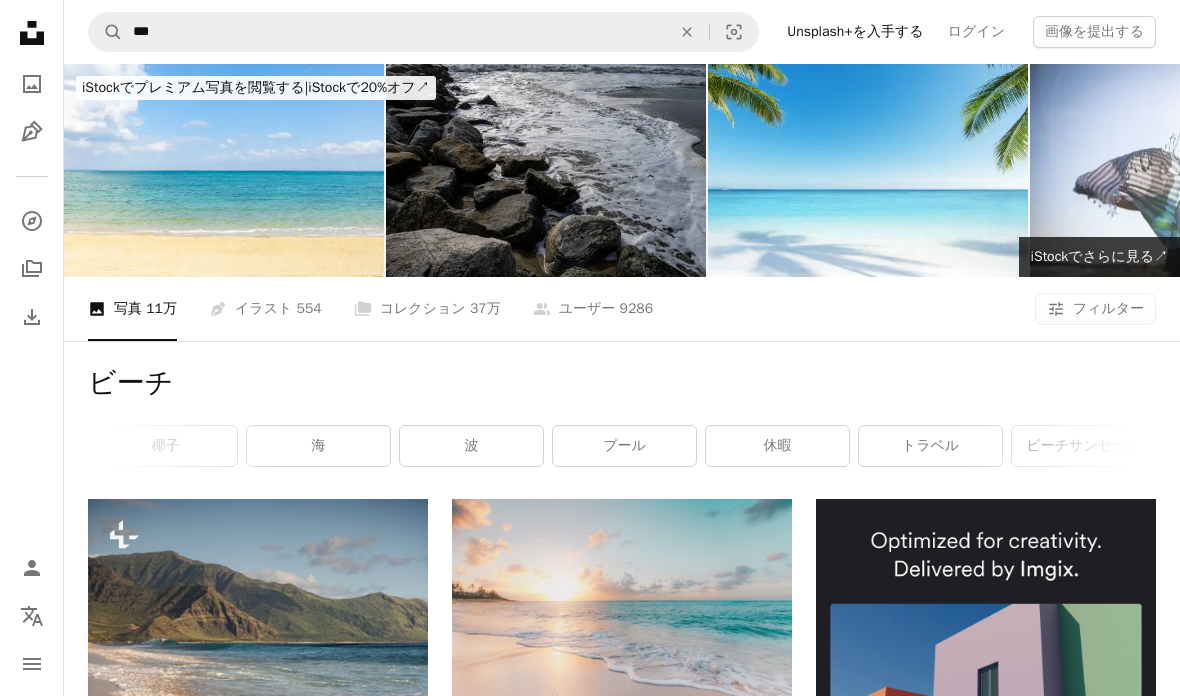 click on "An X shape" 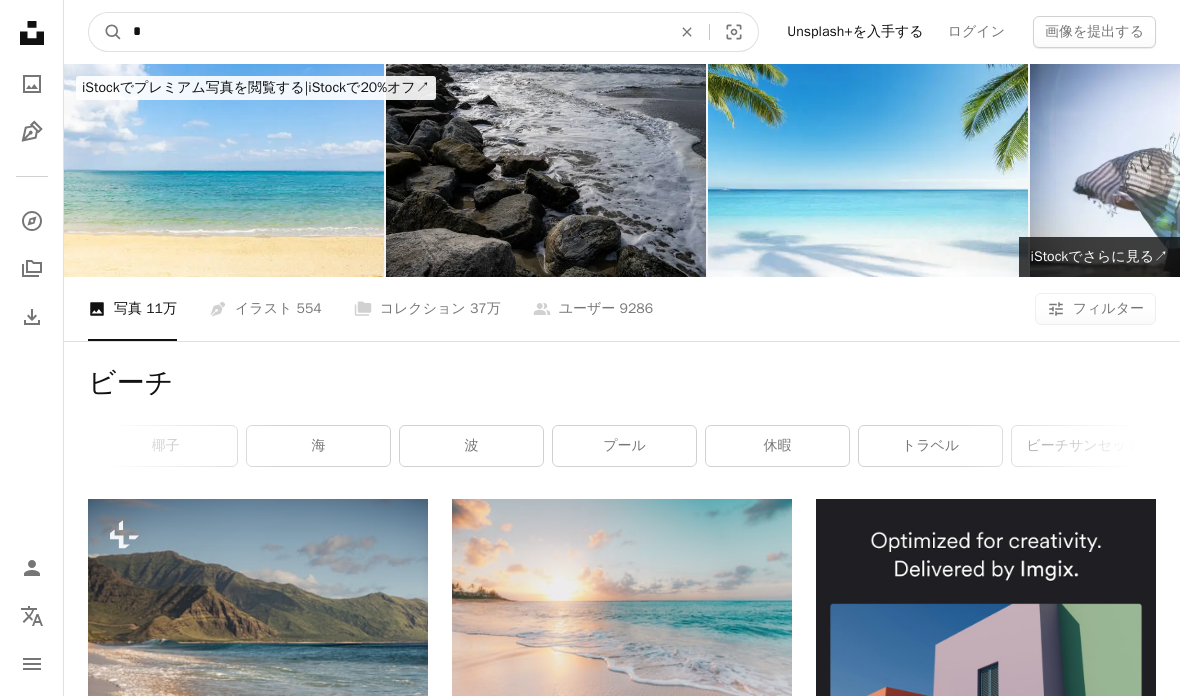 type on "*" 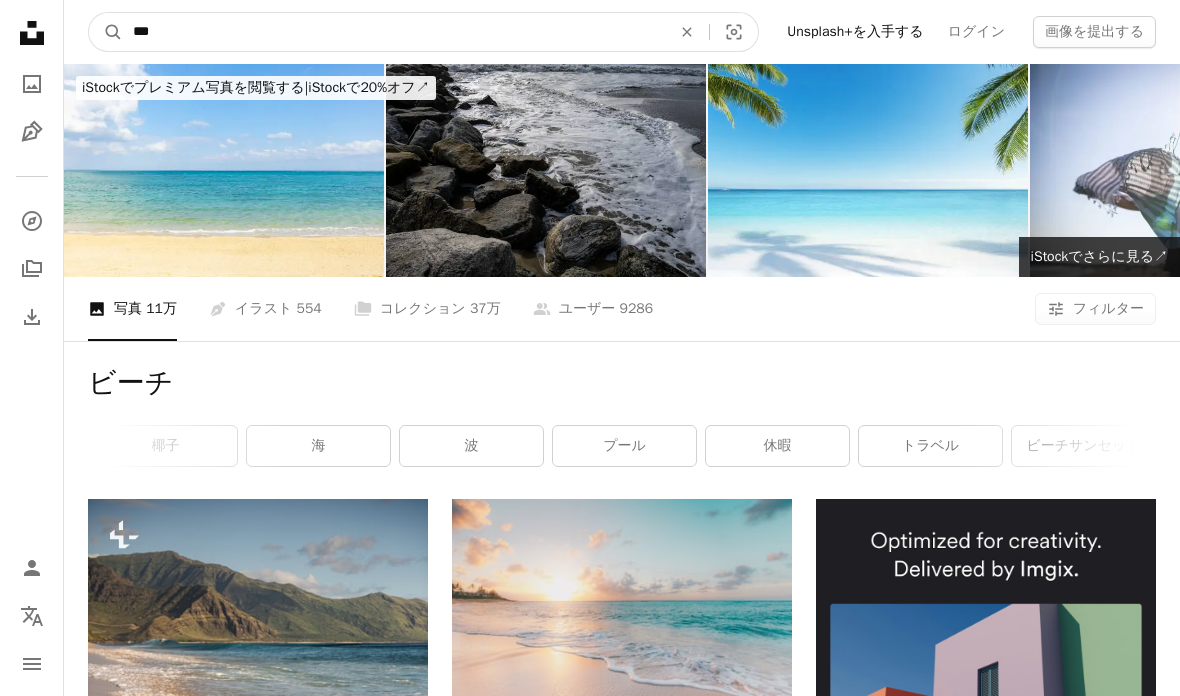 type on "*" 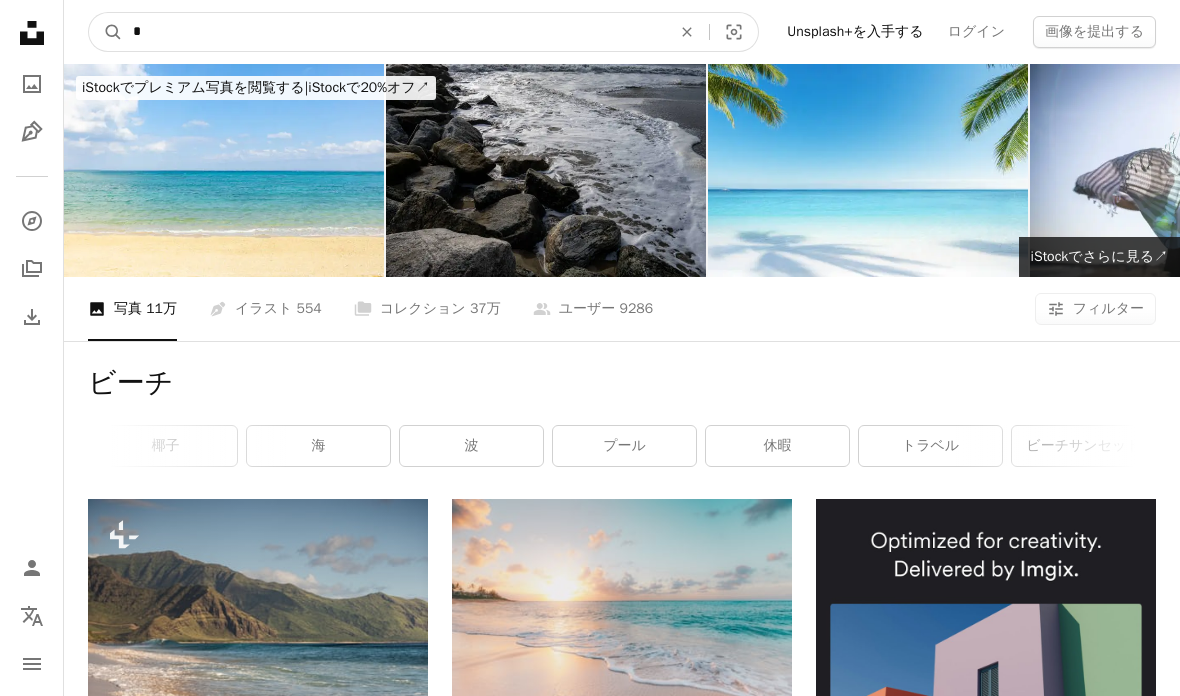 click on "A magnifying glass" at bounding box center [106, 32] 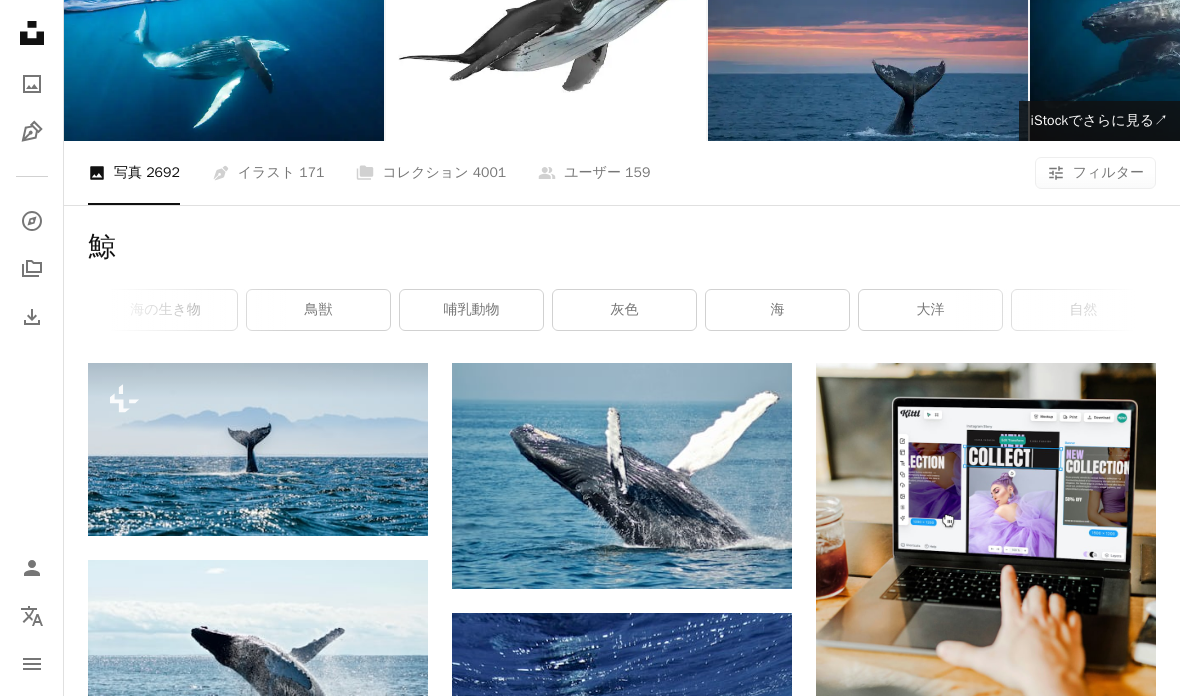 scroll, scrollTop: 0, scrollLeft: 0, axis: both 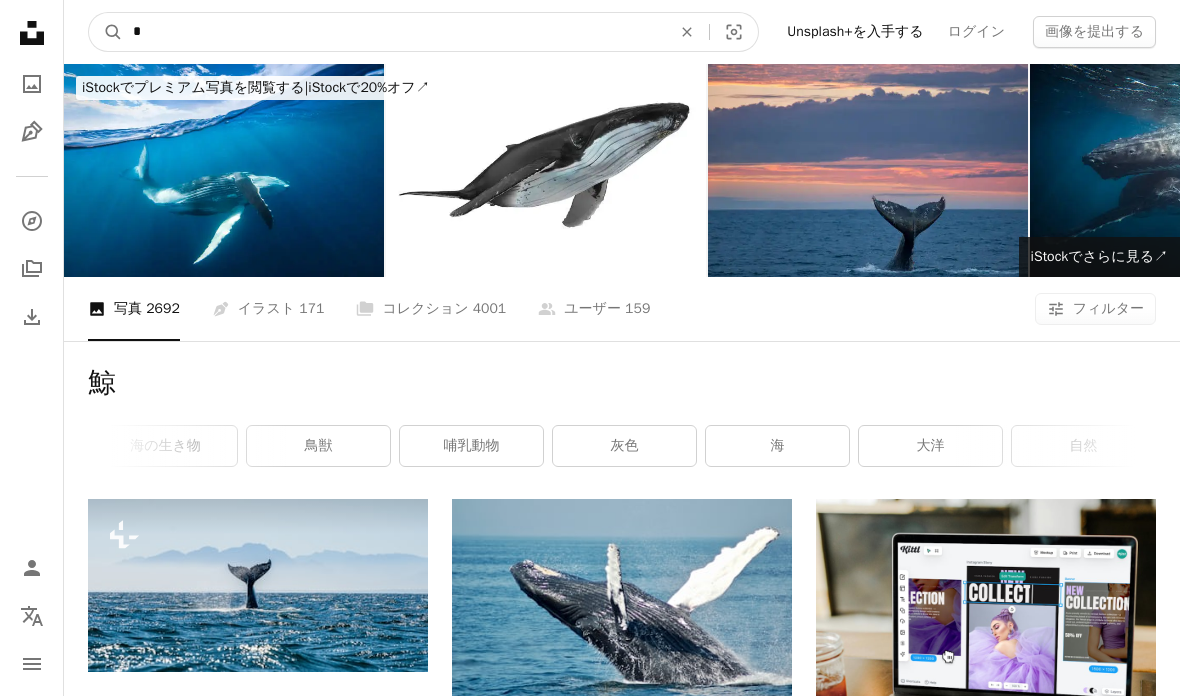 click on "*" at bounding box center (394, 32) 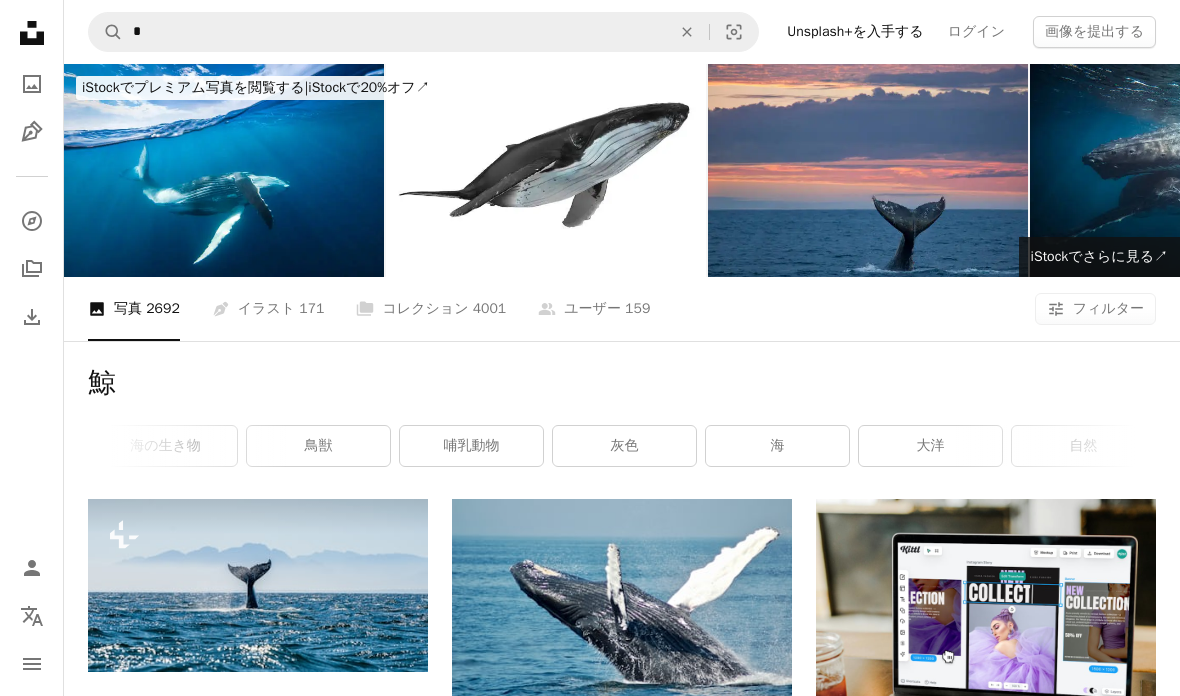 click on "An X shape" 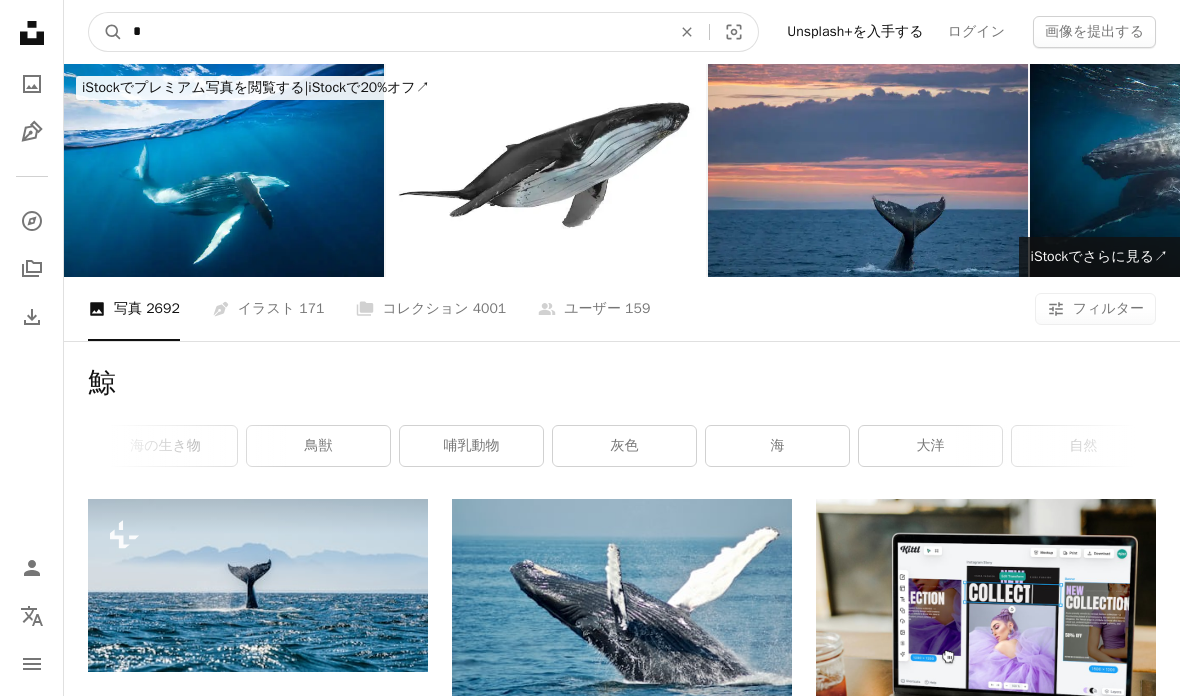 type on "*" 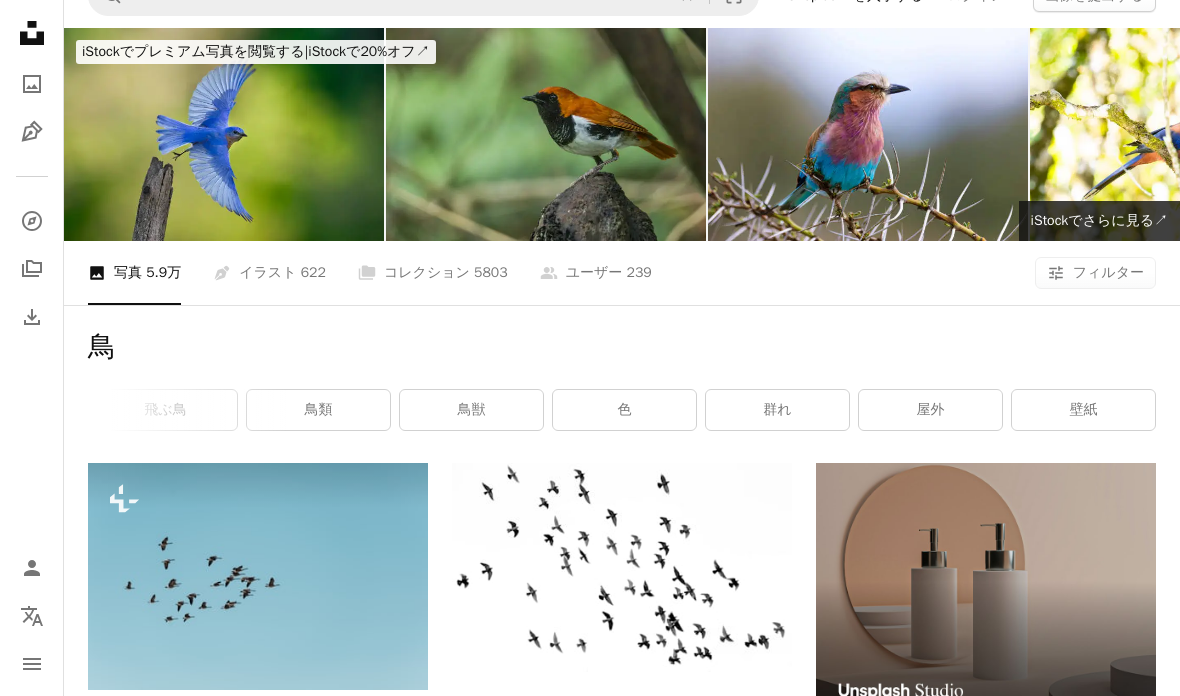 scroll, scrollTop: 0, scrollLeft: 0, axis: both 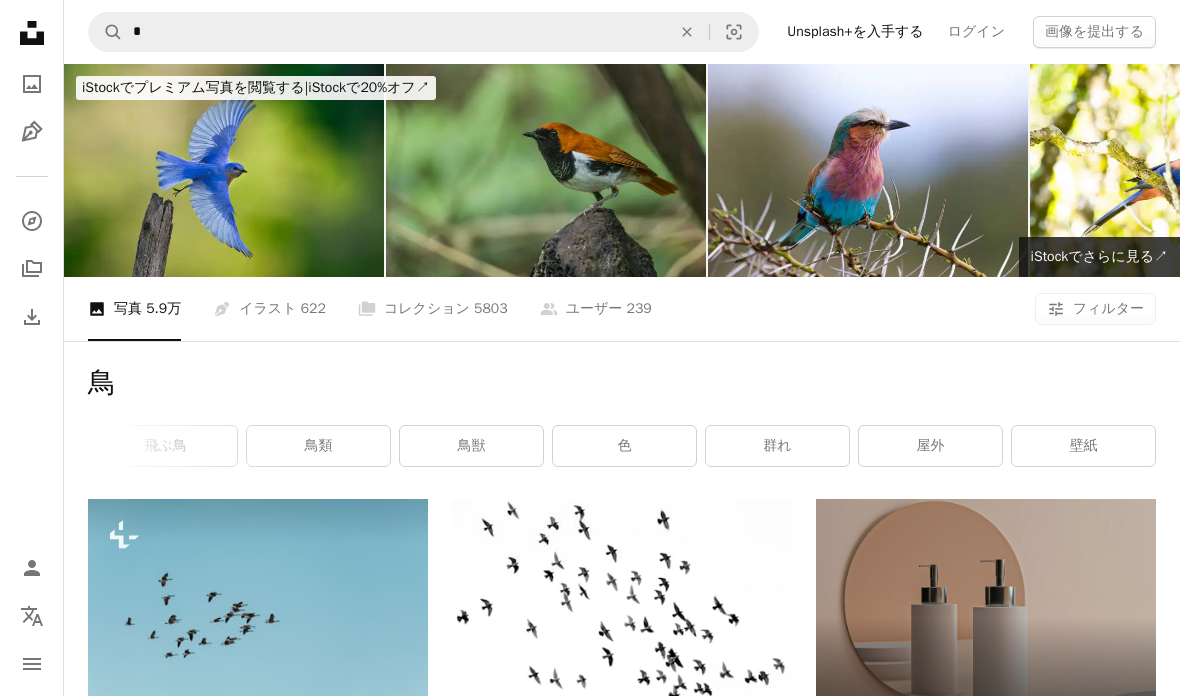 click on "An X shape" 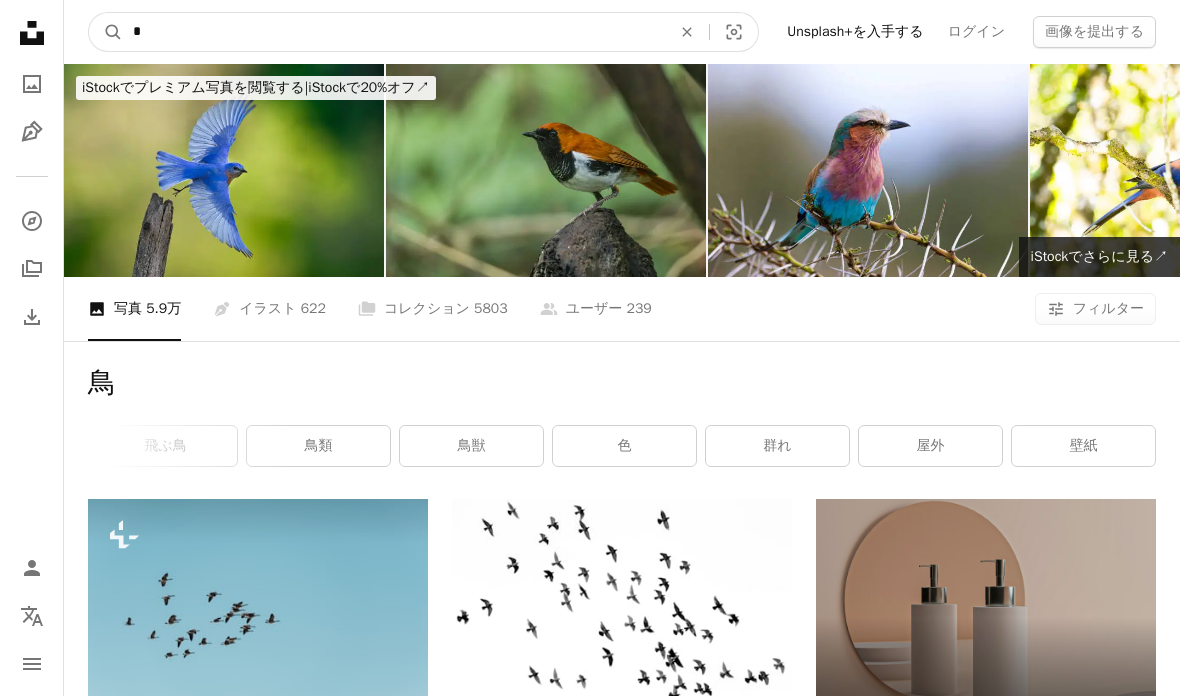 type 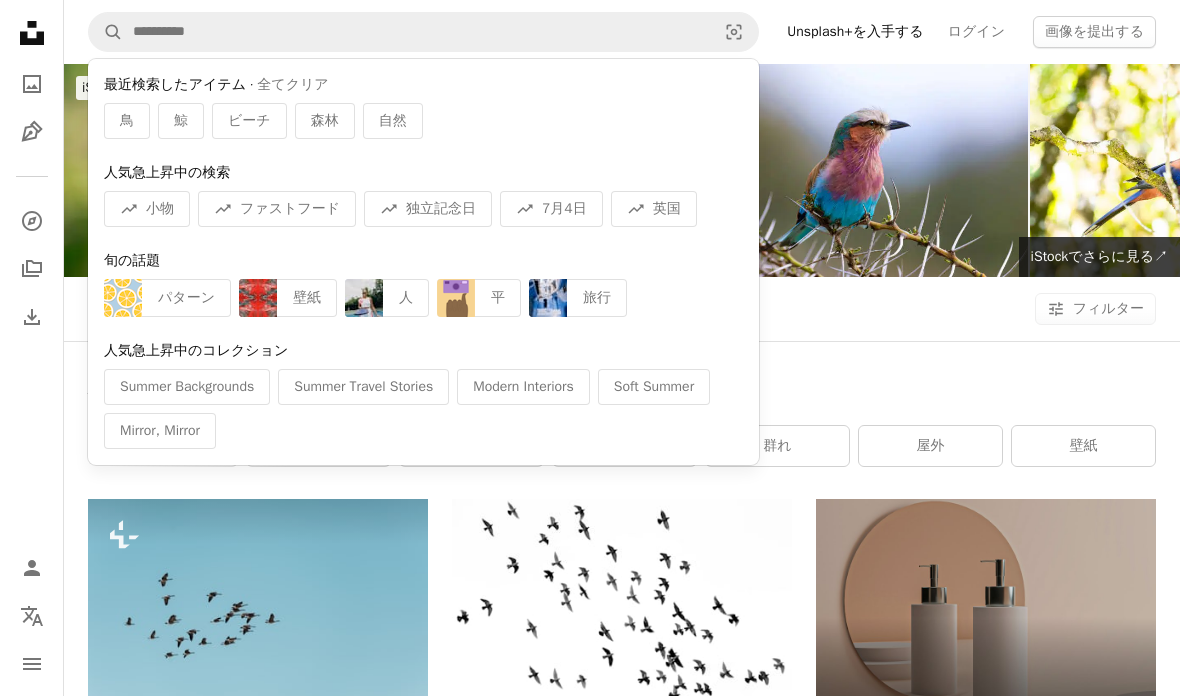 click 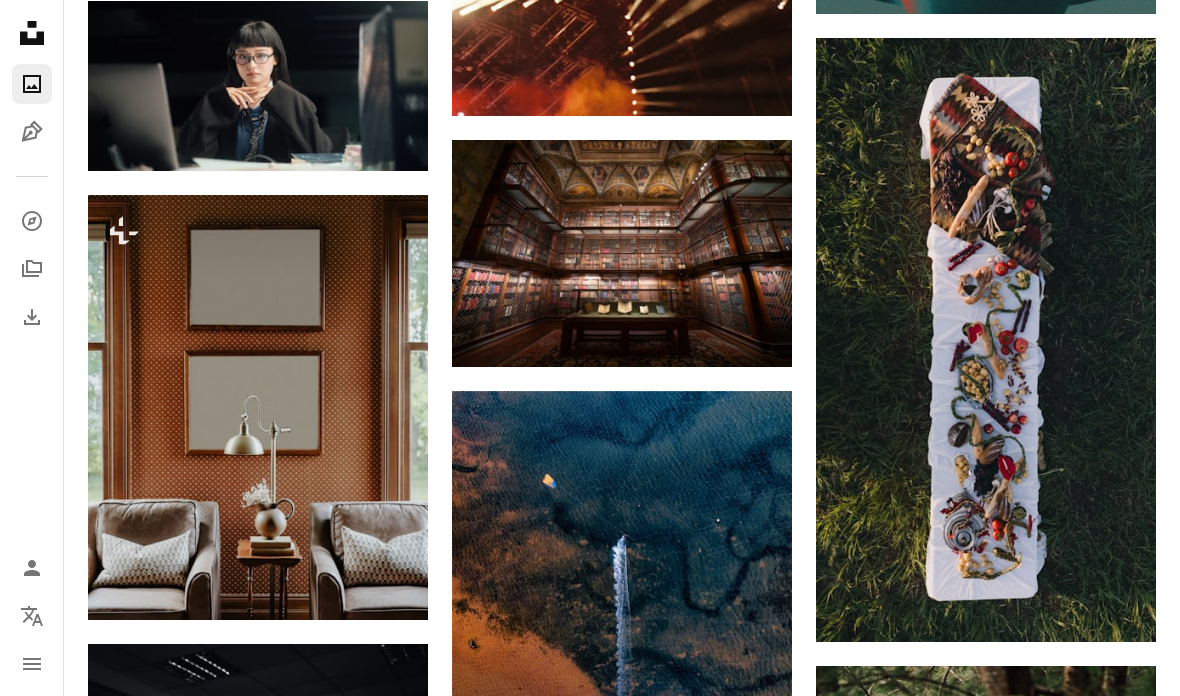 scroll, scrollTop: 10750, scrollLeft: 0, axis: vertical 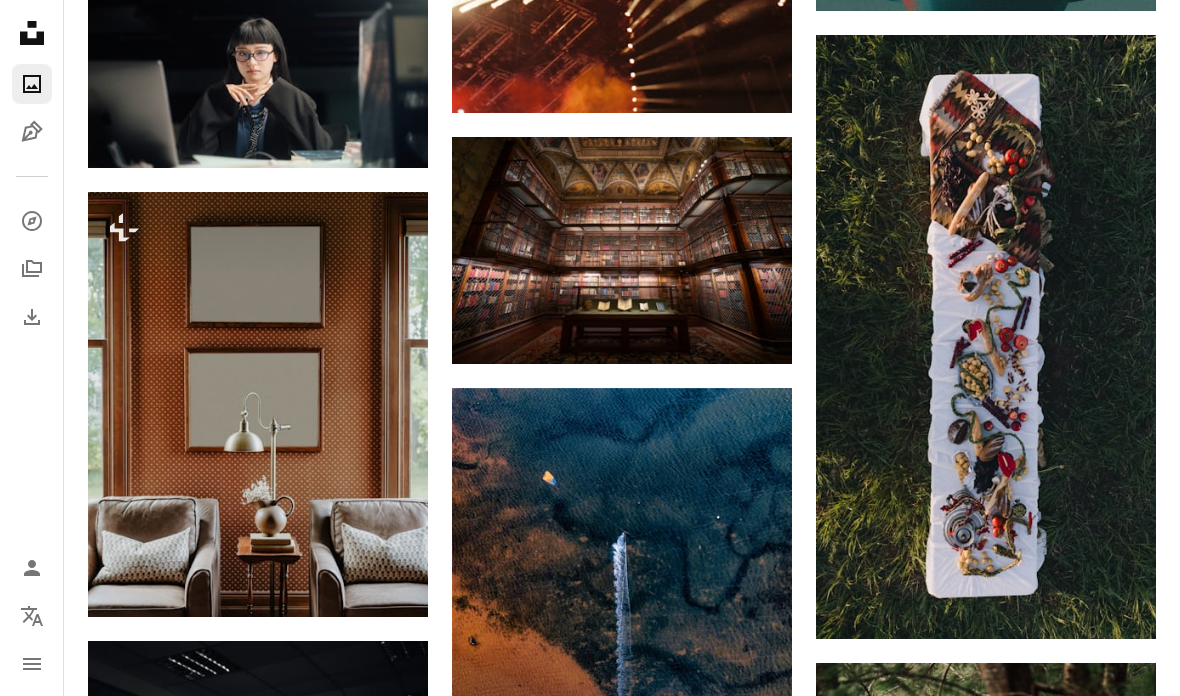 click on "A plus sign" 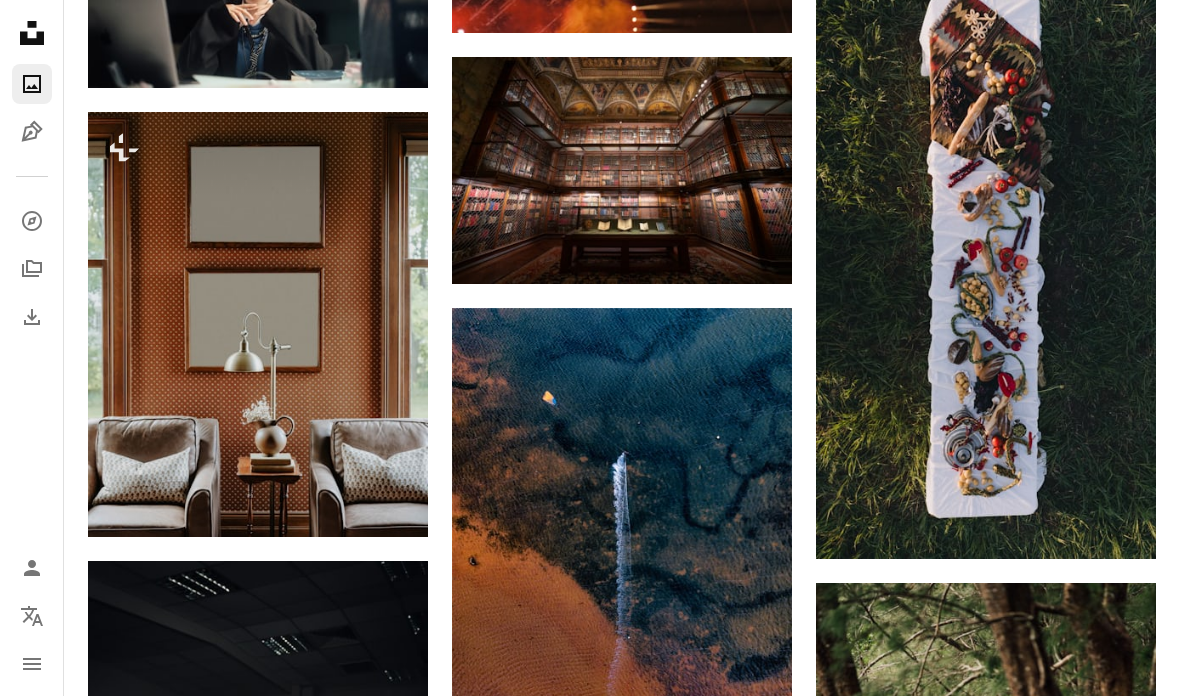 click on "[FIRST] [LAST] [EMAIL] [USERNAME] [PASSWORD]" at bounding box center (590, 4147) 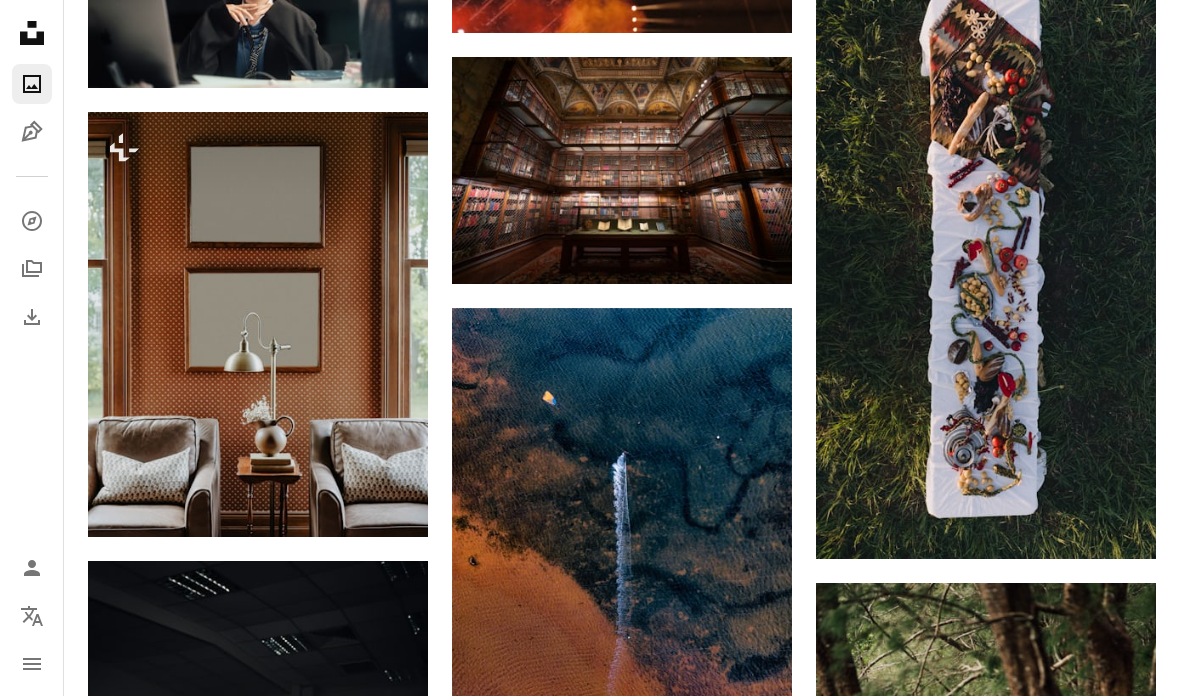 click 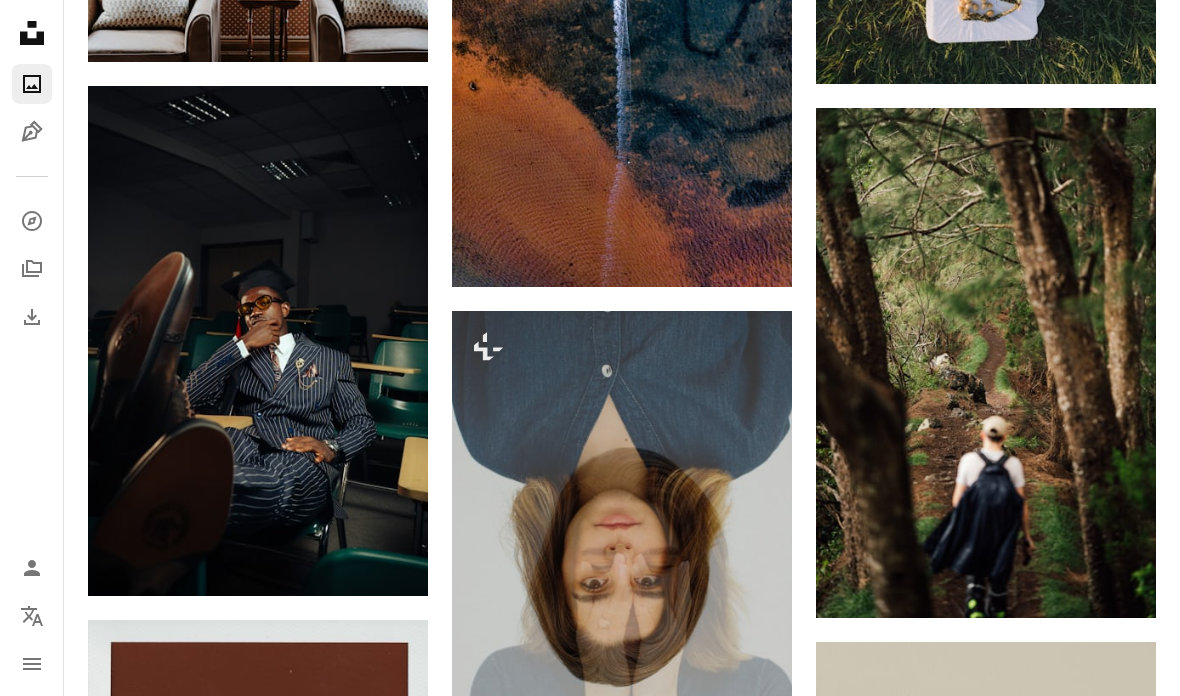 scroll, scrollTop: 11305, scrollLeft: 0, axis: vertical 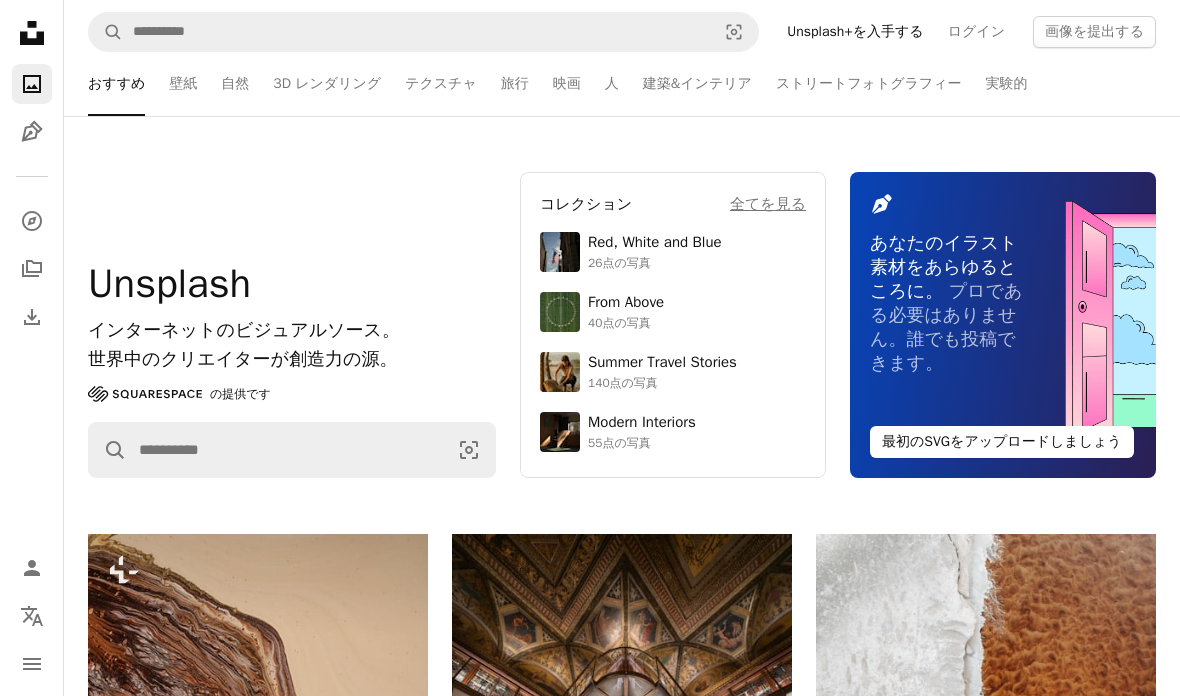 click on "壁紙" at bounding box center [183, 84] 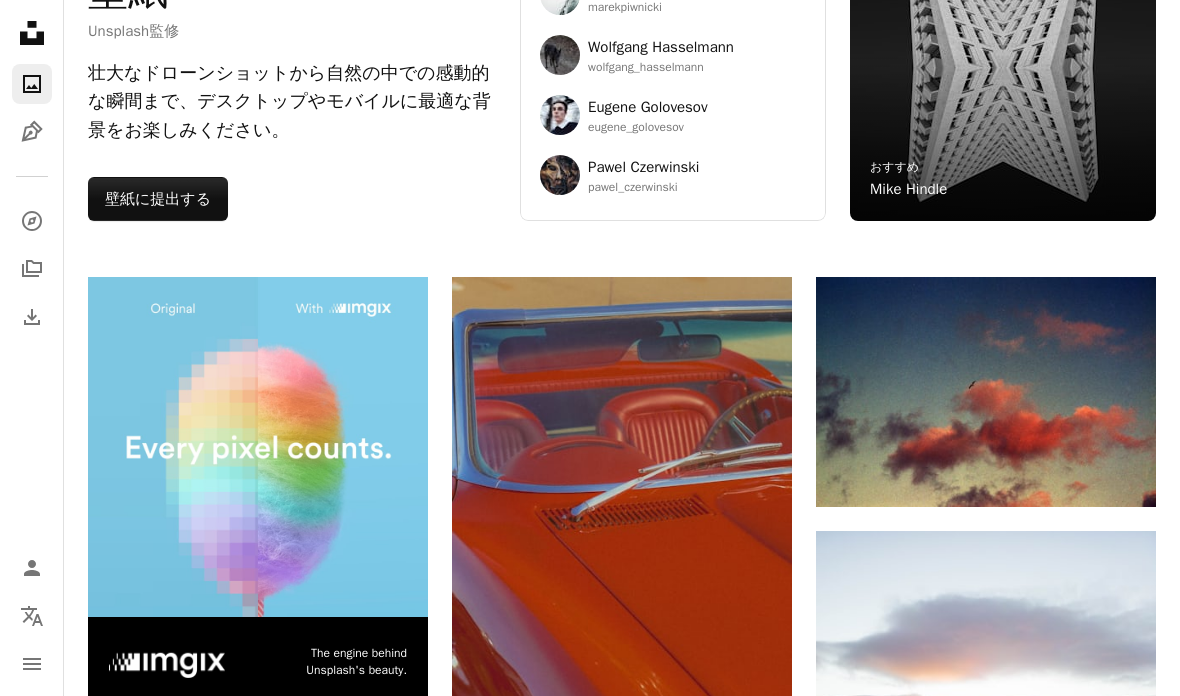 scroll, scrollTop: 0, scrollLeft: 0, axis: both 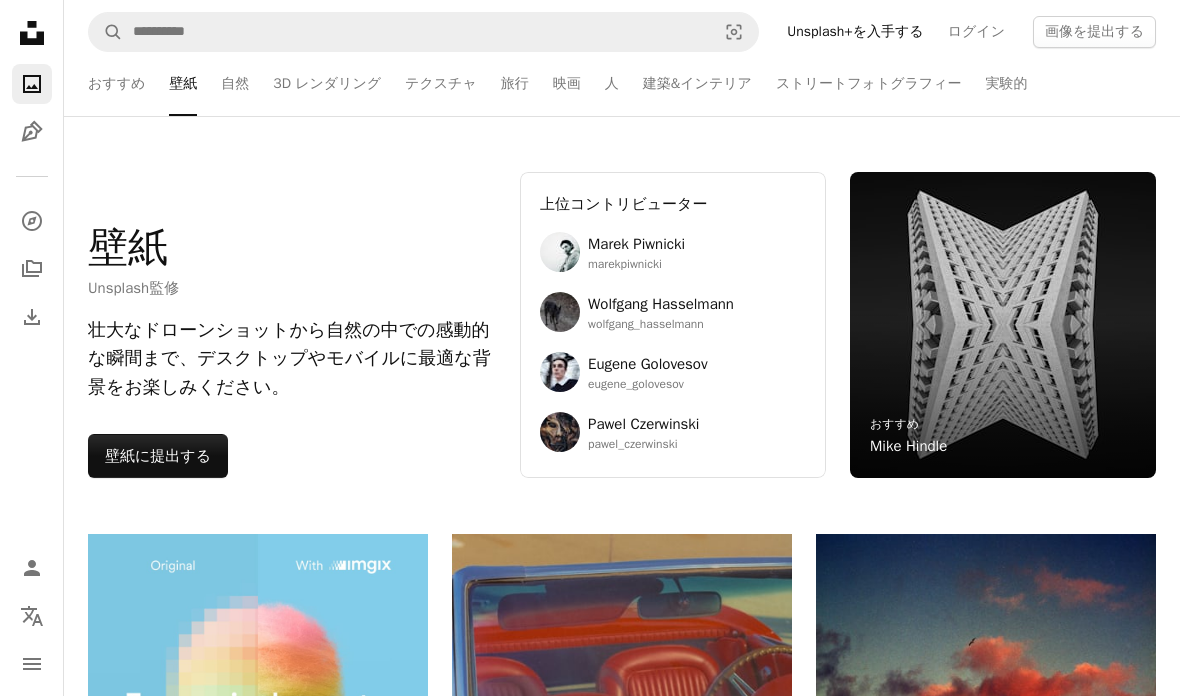 click on "建築&インテリア" at bounding box center [697, 84] 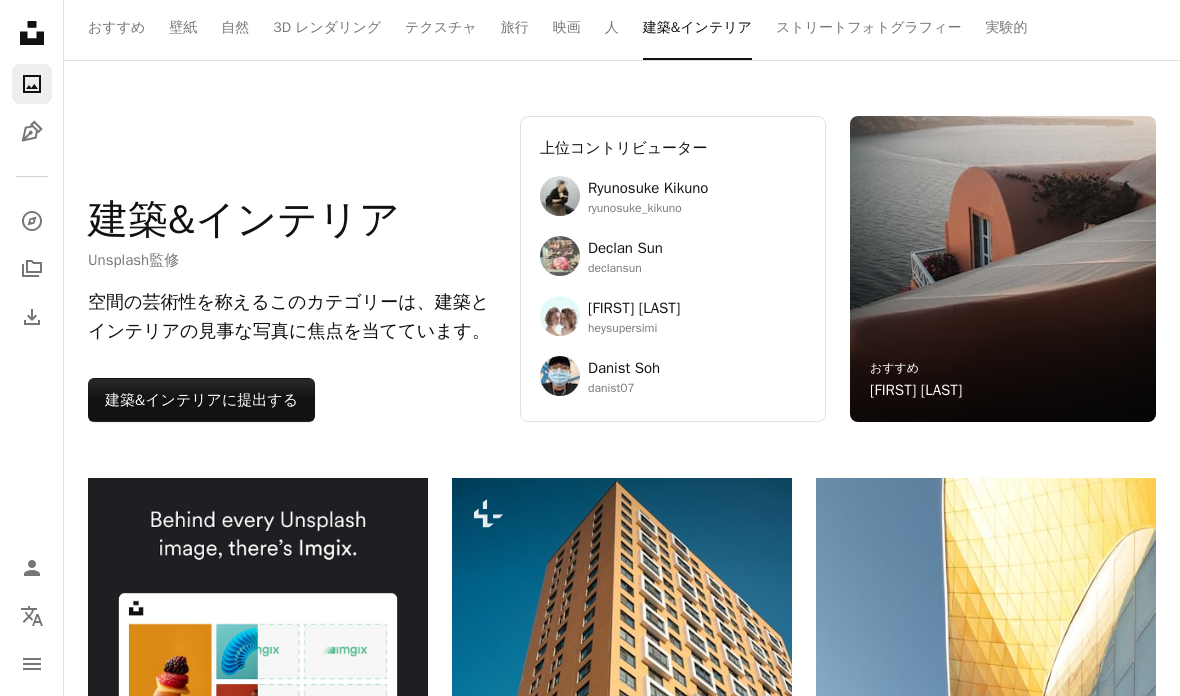 scroll, scrollTop: 0, scrollLeft: 0, axis: both 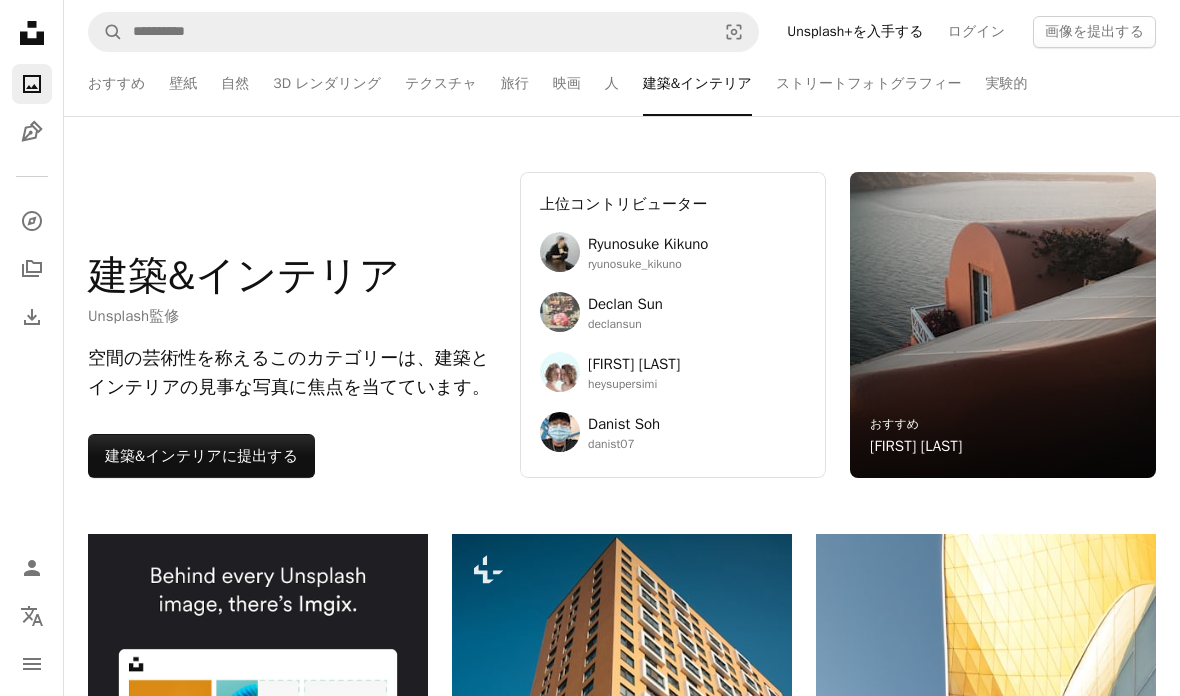 click on "ストリートフォトグラフィー" at bounding box center (869, 84) 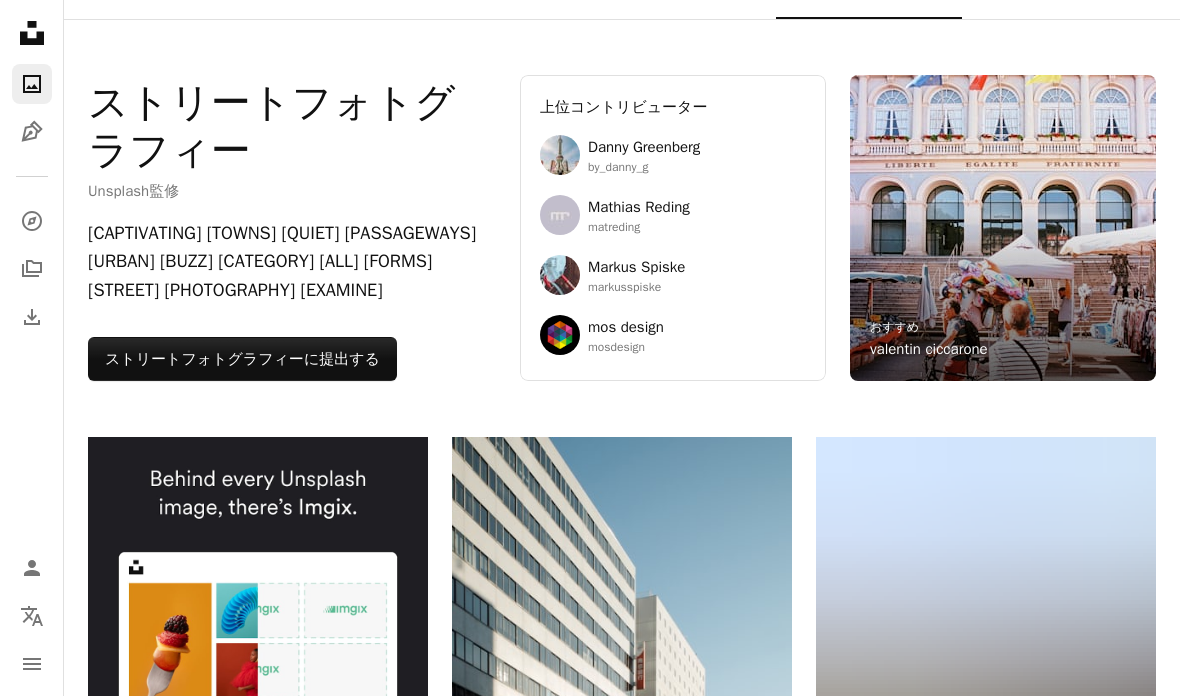 scroll, scrollTop: 0, scrollLeft: 0, axis: both 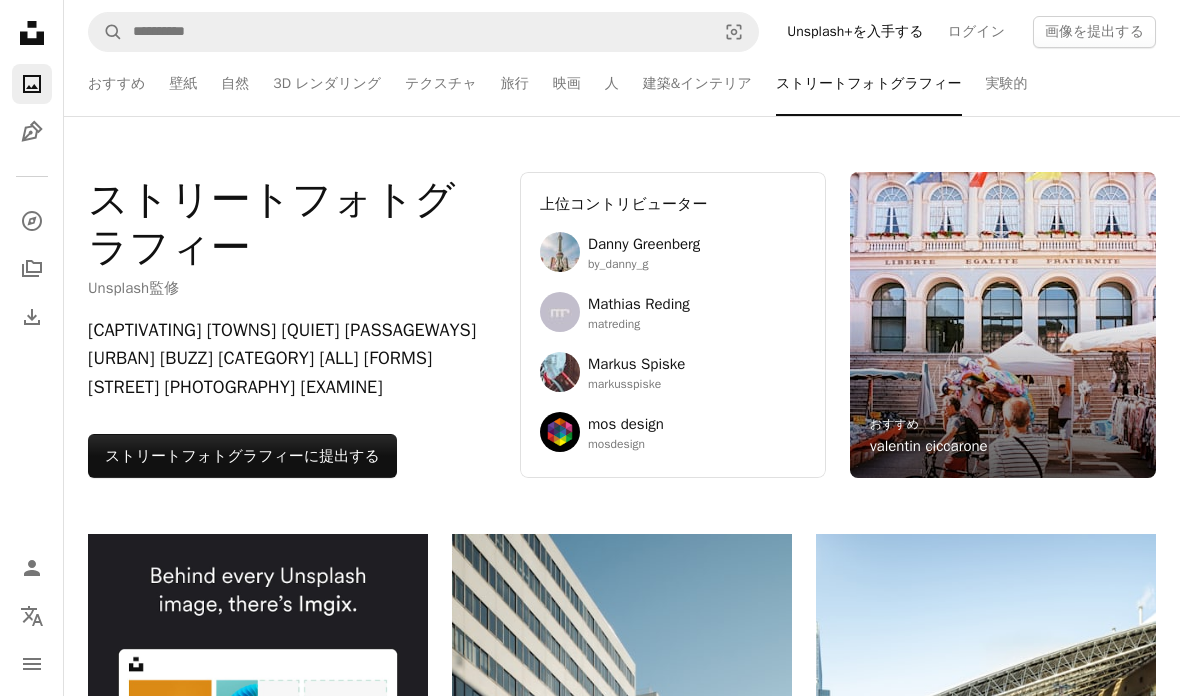 click on "旅行" at bounding box center [515, 84] 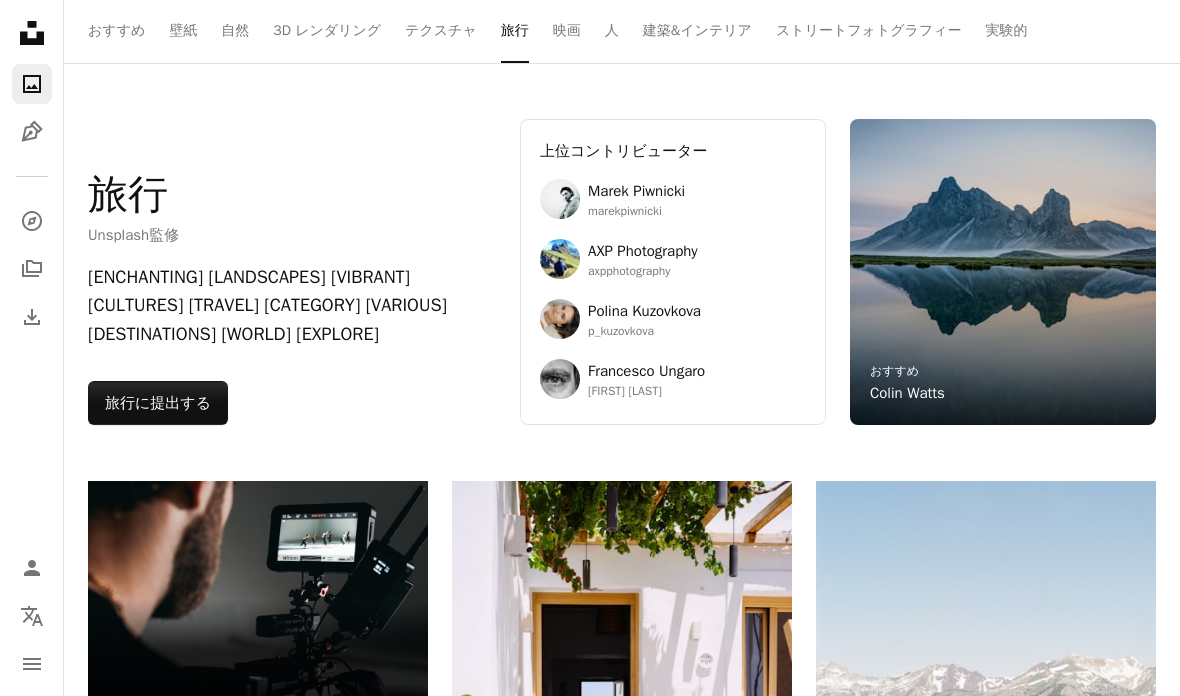 scroll, scrollTop: 0, scrollLeft: 0, axis: both 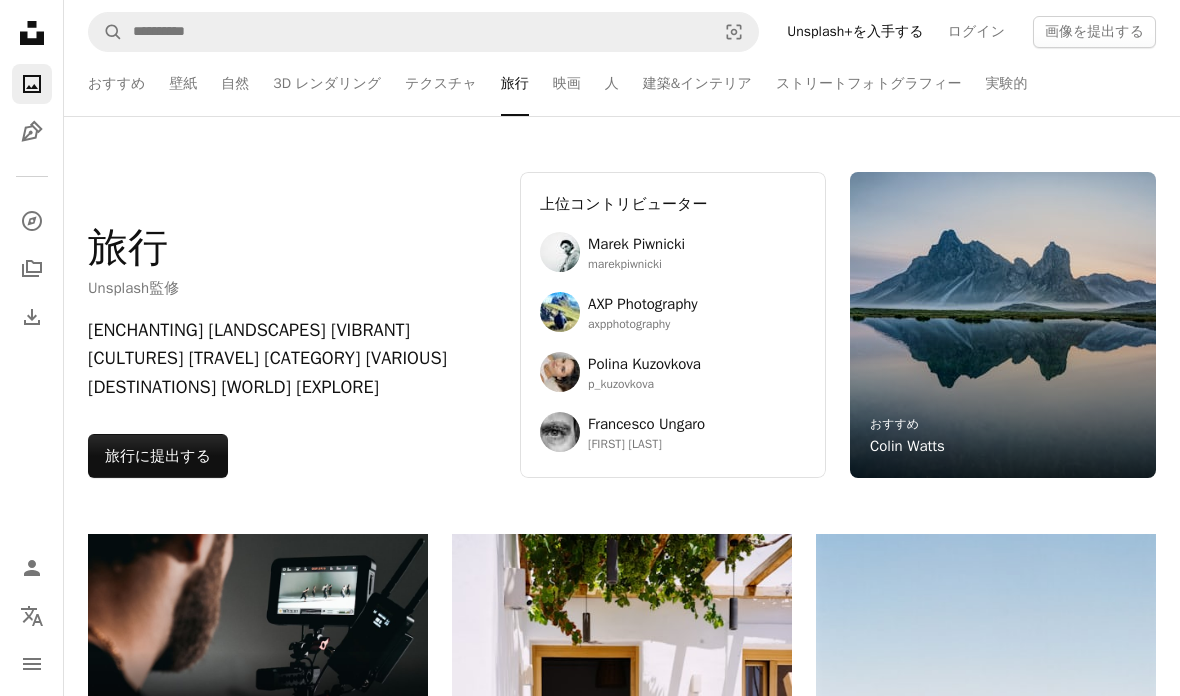 click on "テクスチャ" at bounding box center (441, 84) 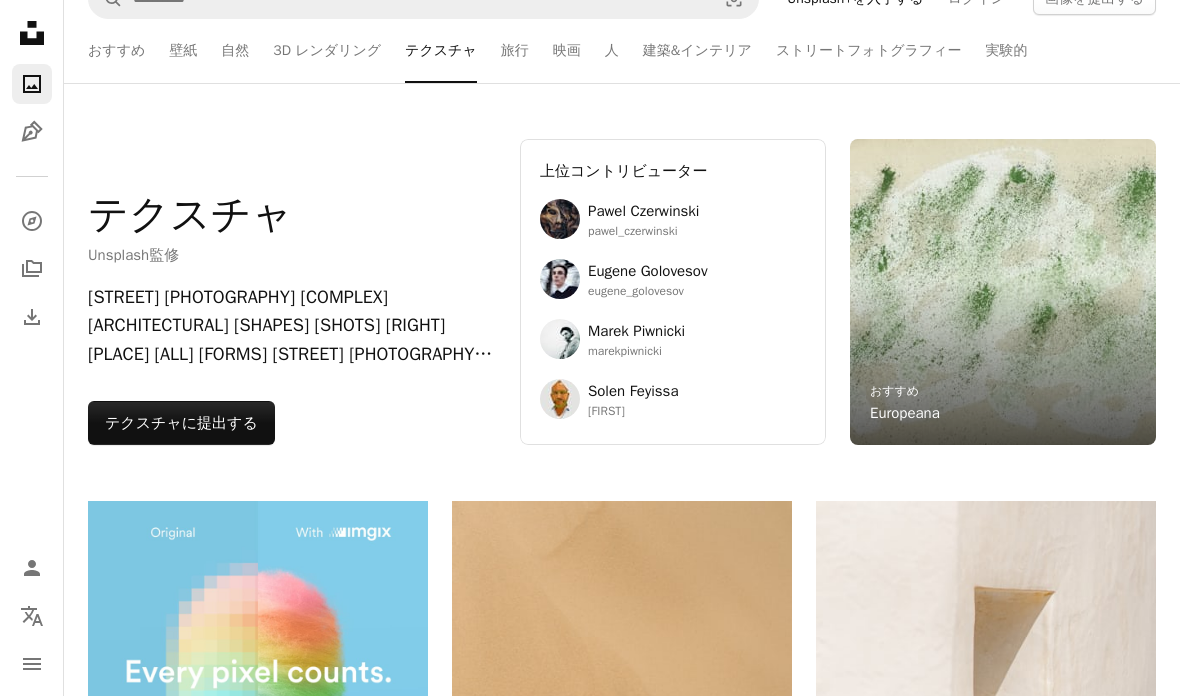 scroll, scrollTop: 0, scrollLeft: 0, axis: both 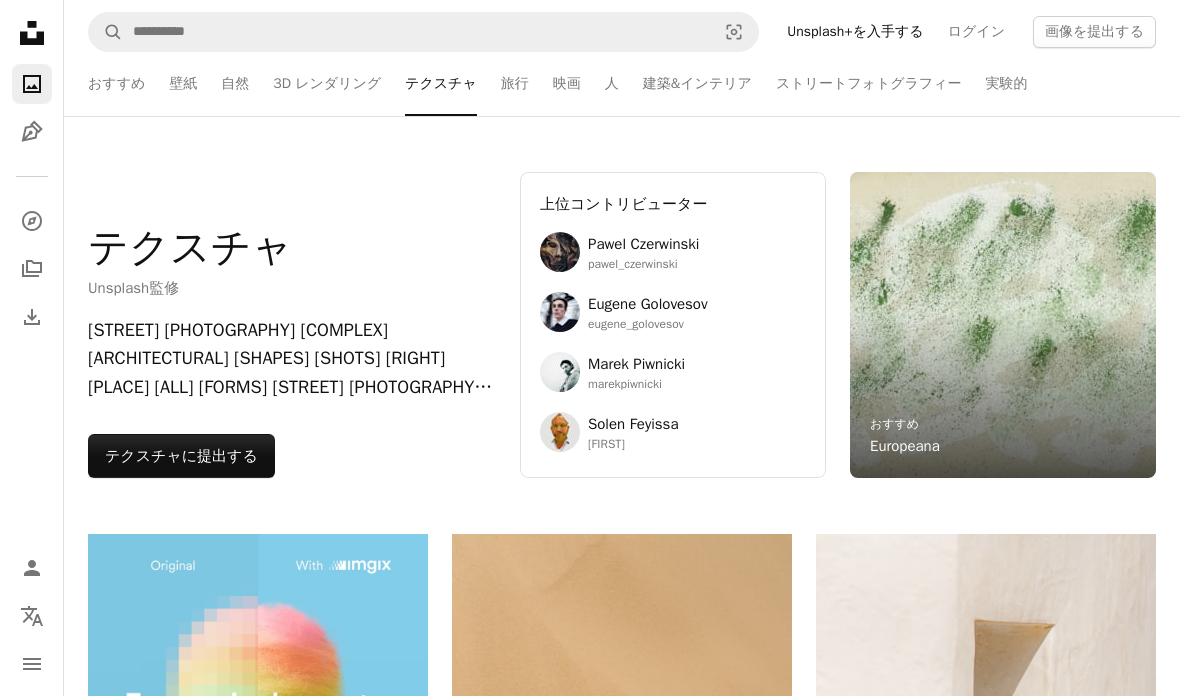 click on "実験的" at bounding box center (1007, 84) 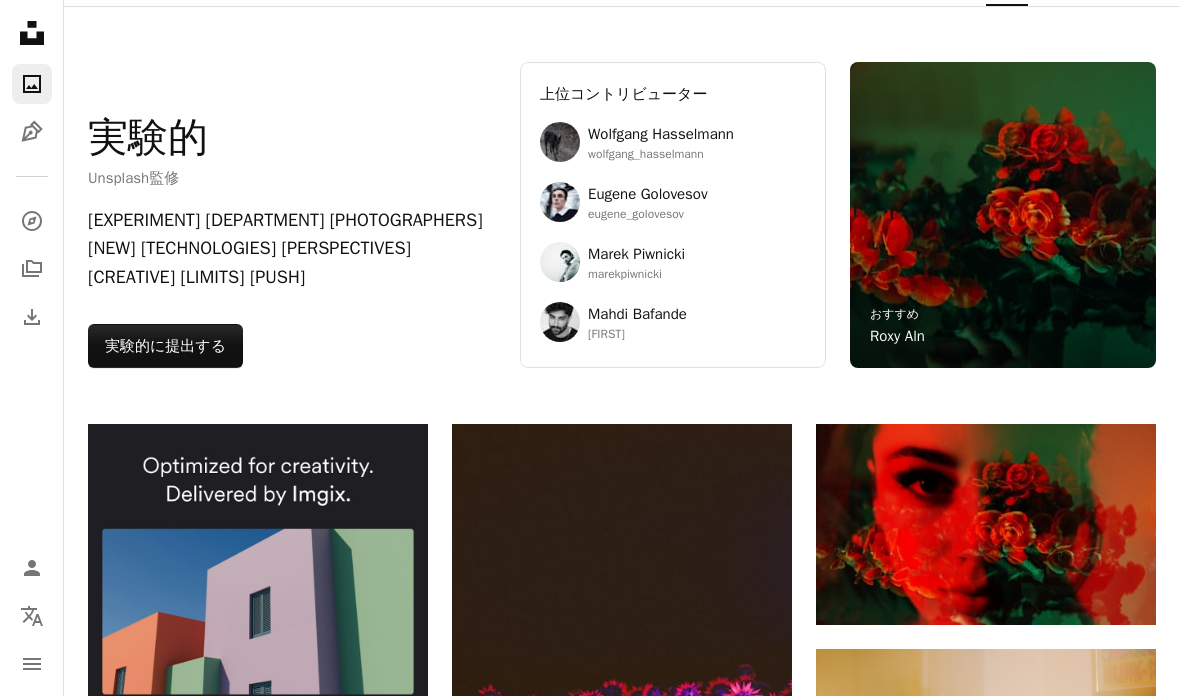 scroll, scrollTop: 0, scrollLeft: 0, axis: both 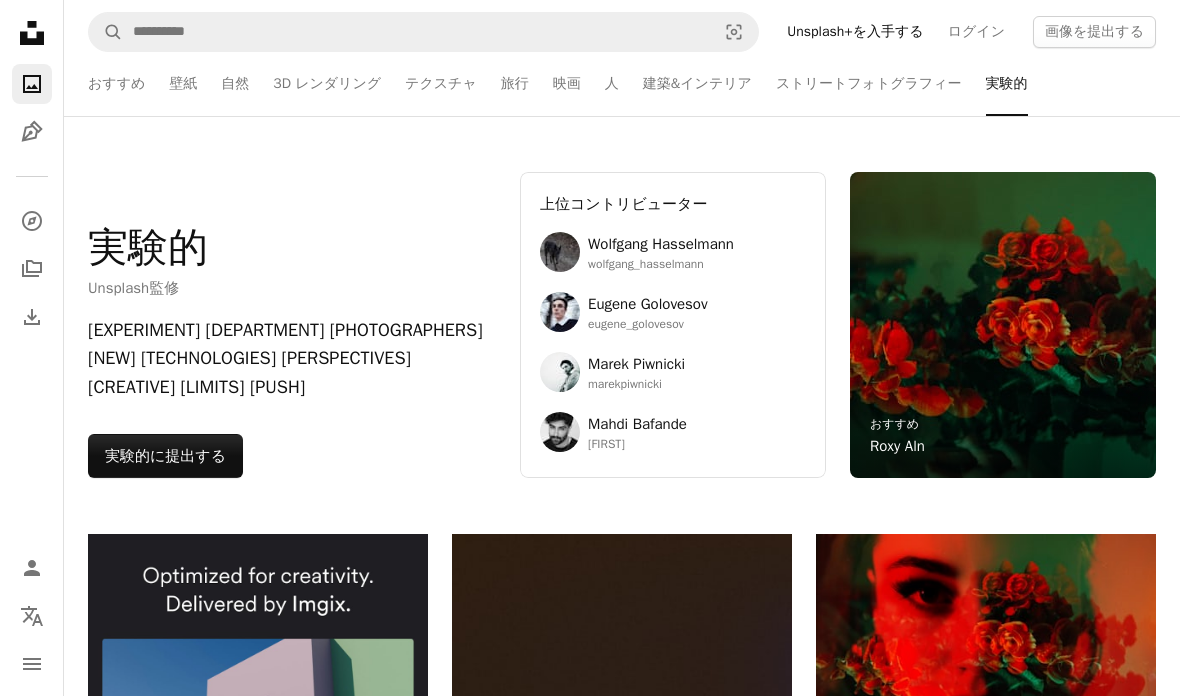 click on "自然" at bounding box center (235, 84) 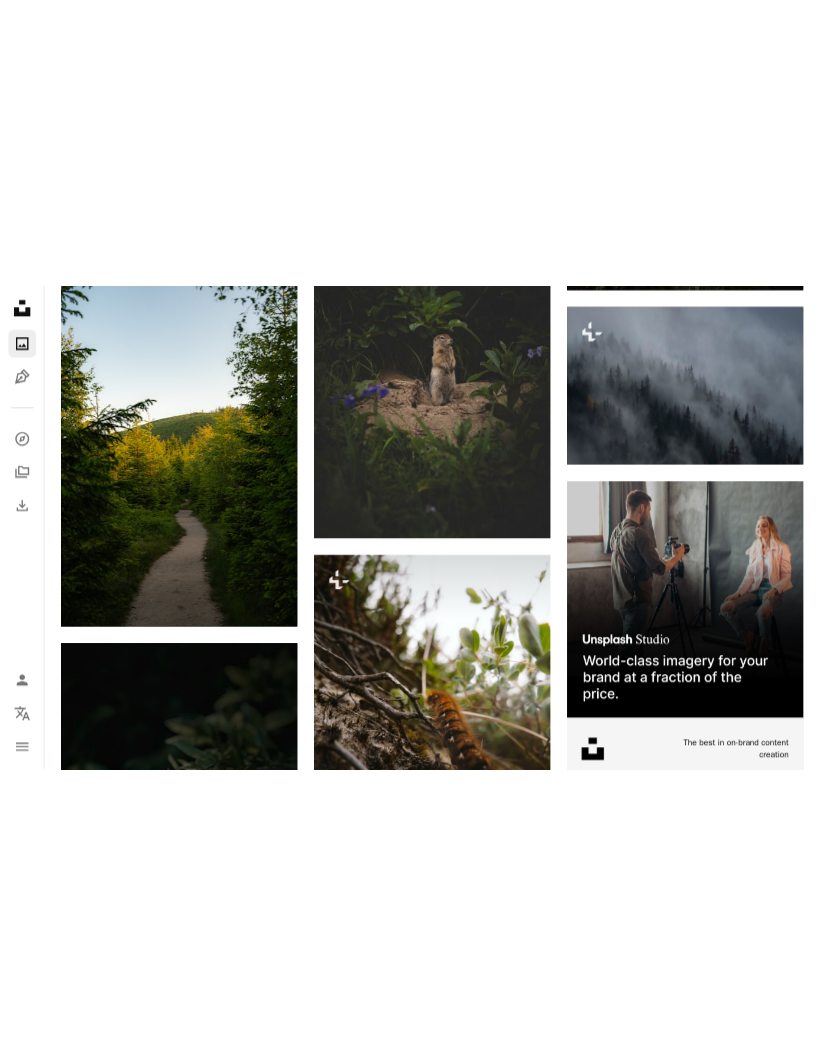 scroll, scrollTop: 5426, scrollLeft: 0, axis: vertical 